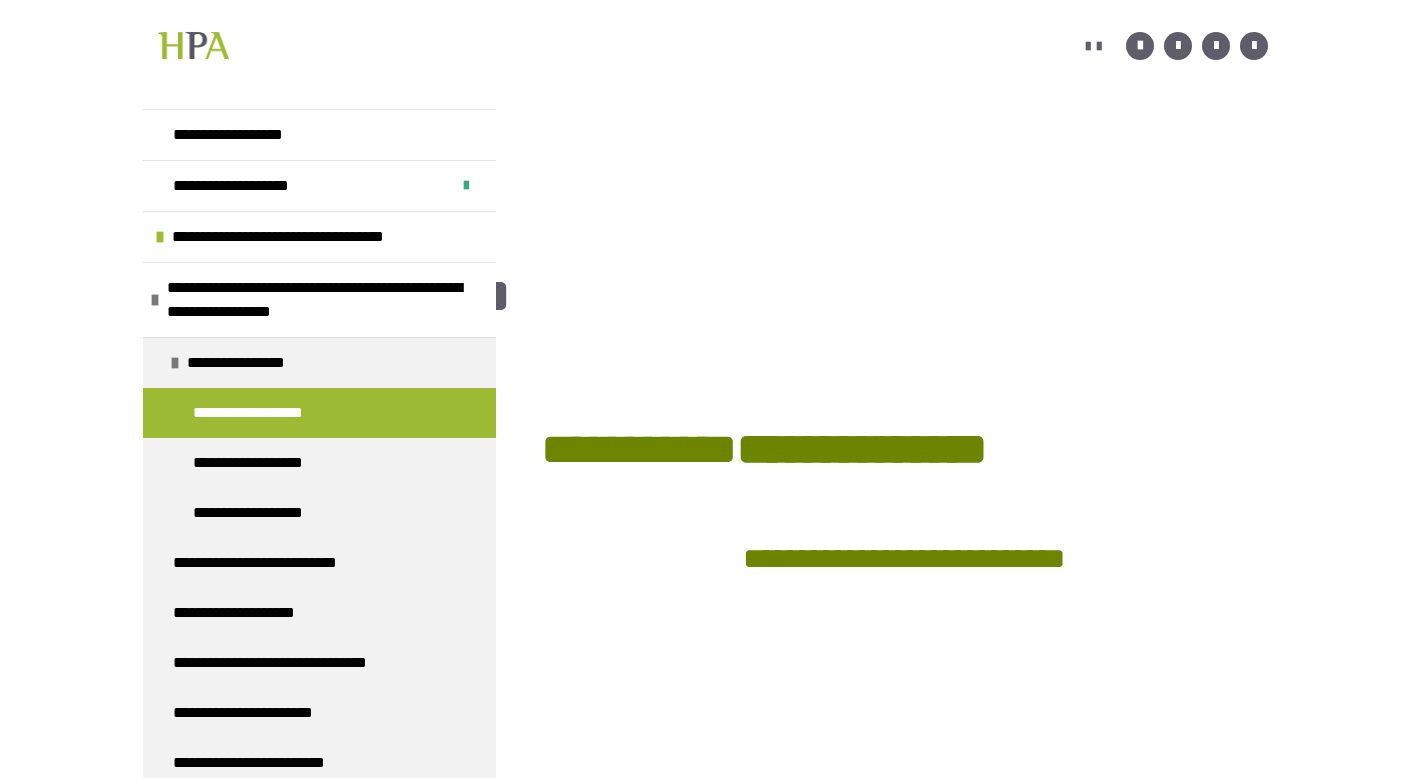 scroll, scrollTop: 921, scrollLeft: 0, axis: vertical 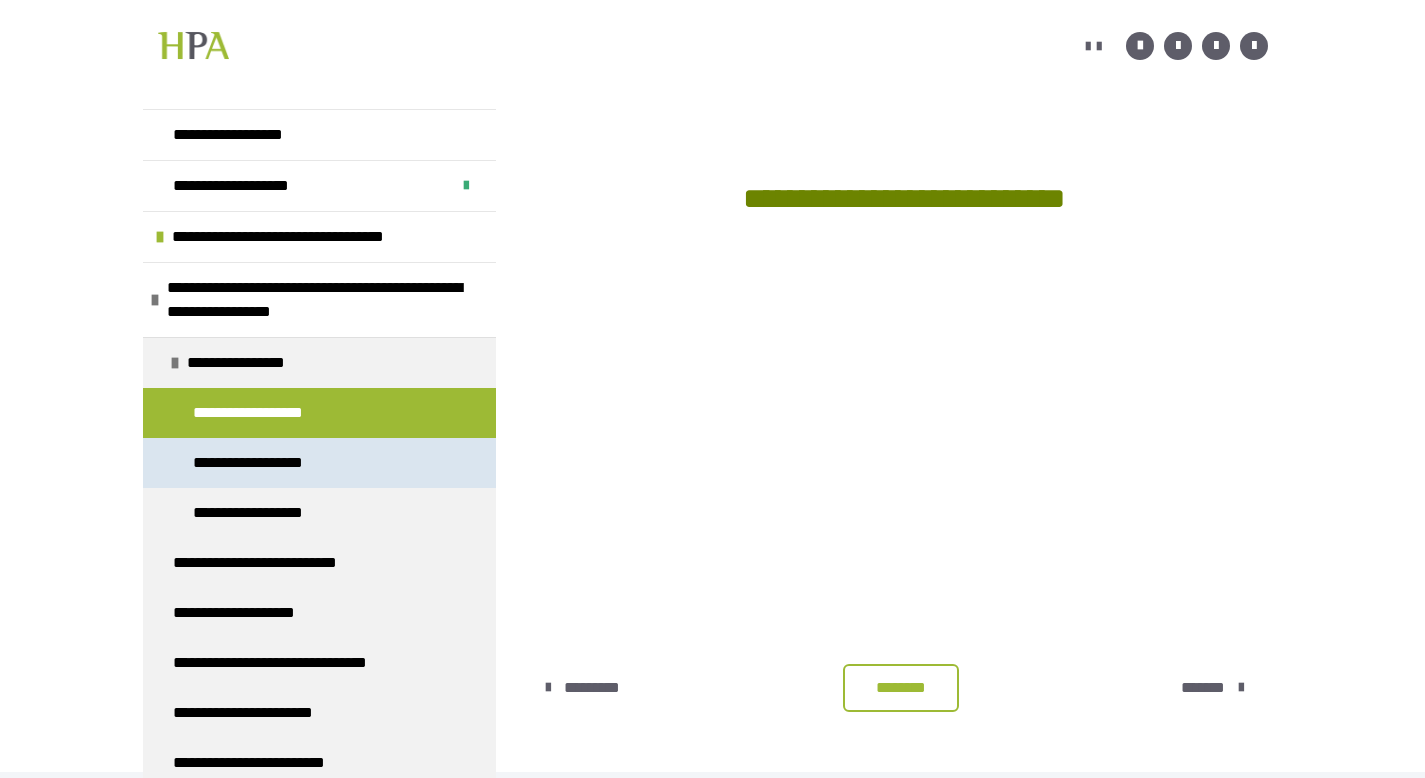 click on "**********" at bounding box center (255, 463) 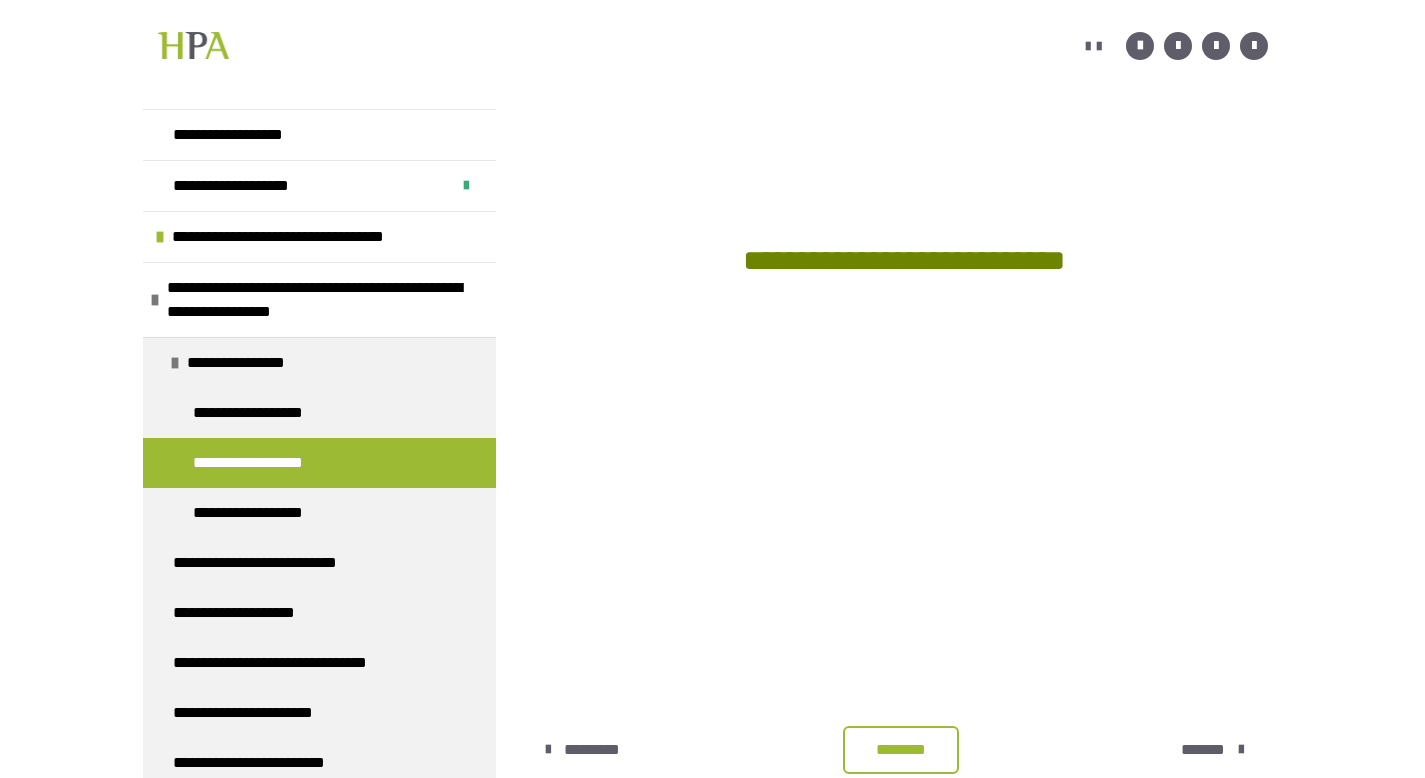 scroll, scrollTop: 1299, scrollLeft: 0, axis: vertical 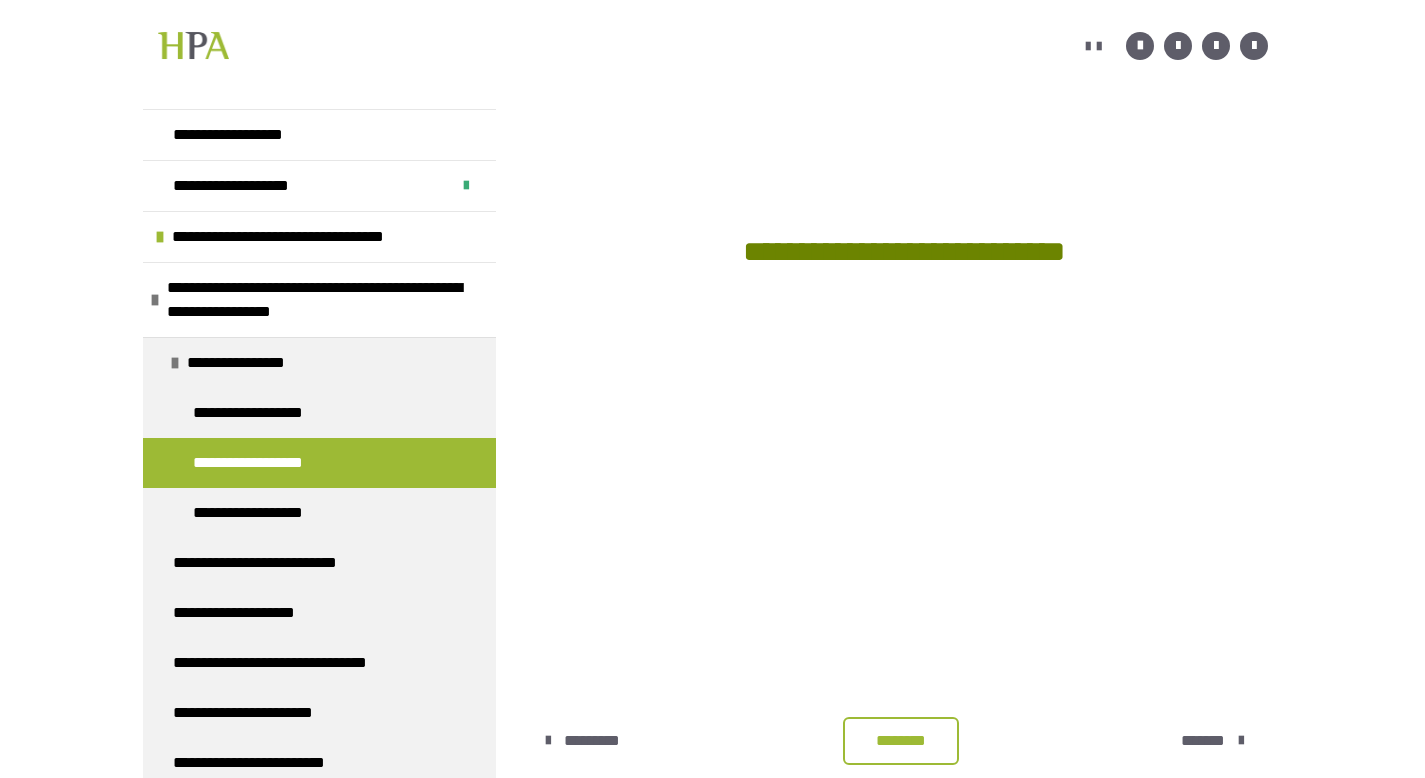 click on "********" at bounding box center (901, 741) 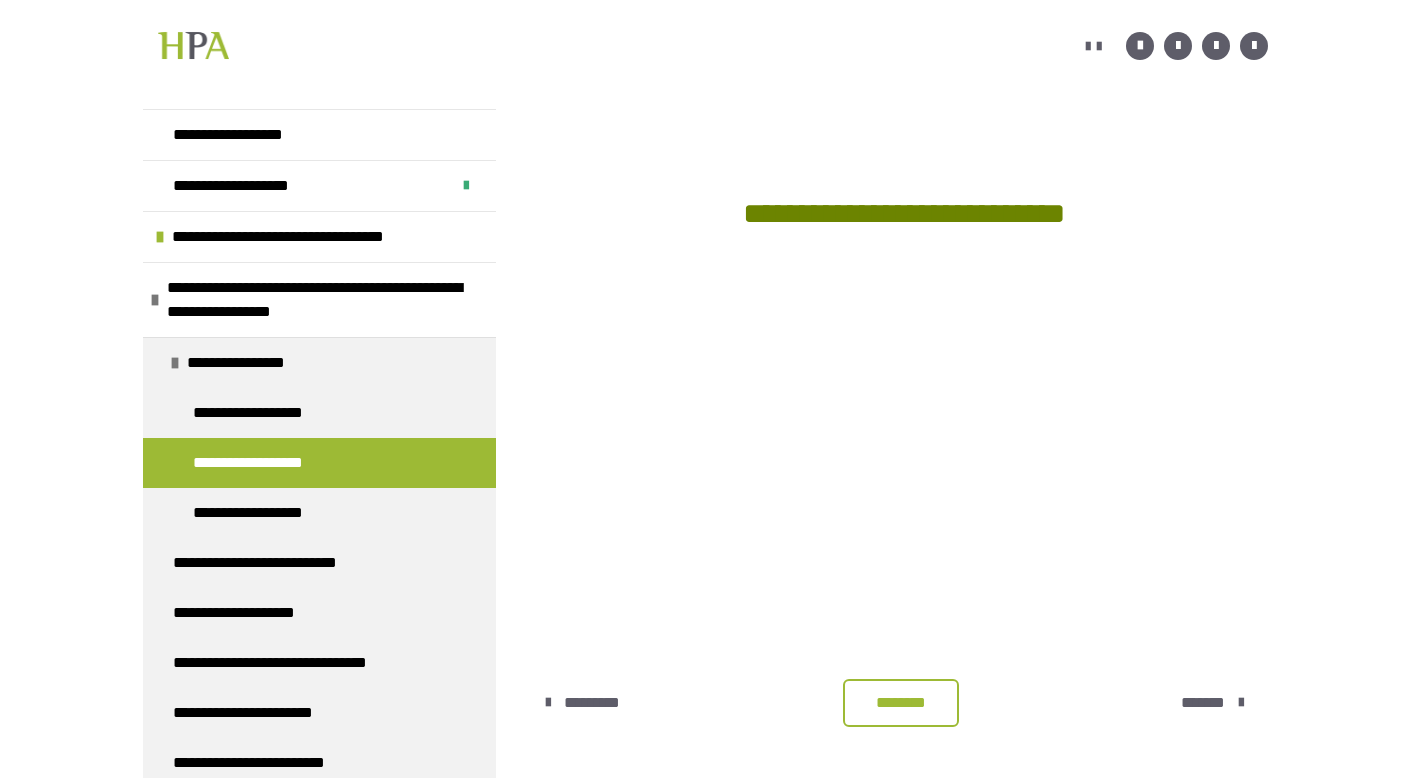 scroll, scrollTop: 1352, scrollLeft: 0, axis: vertical 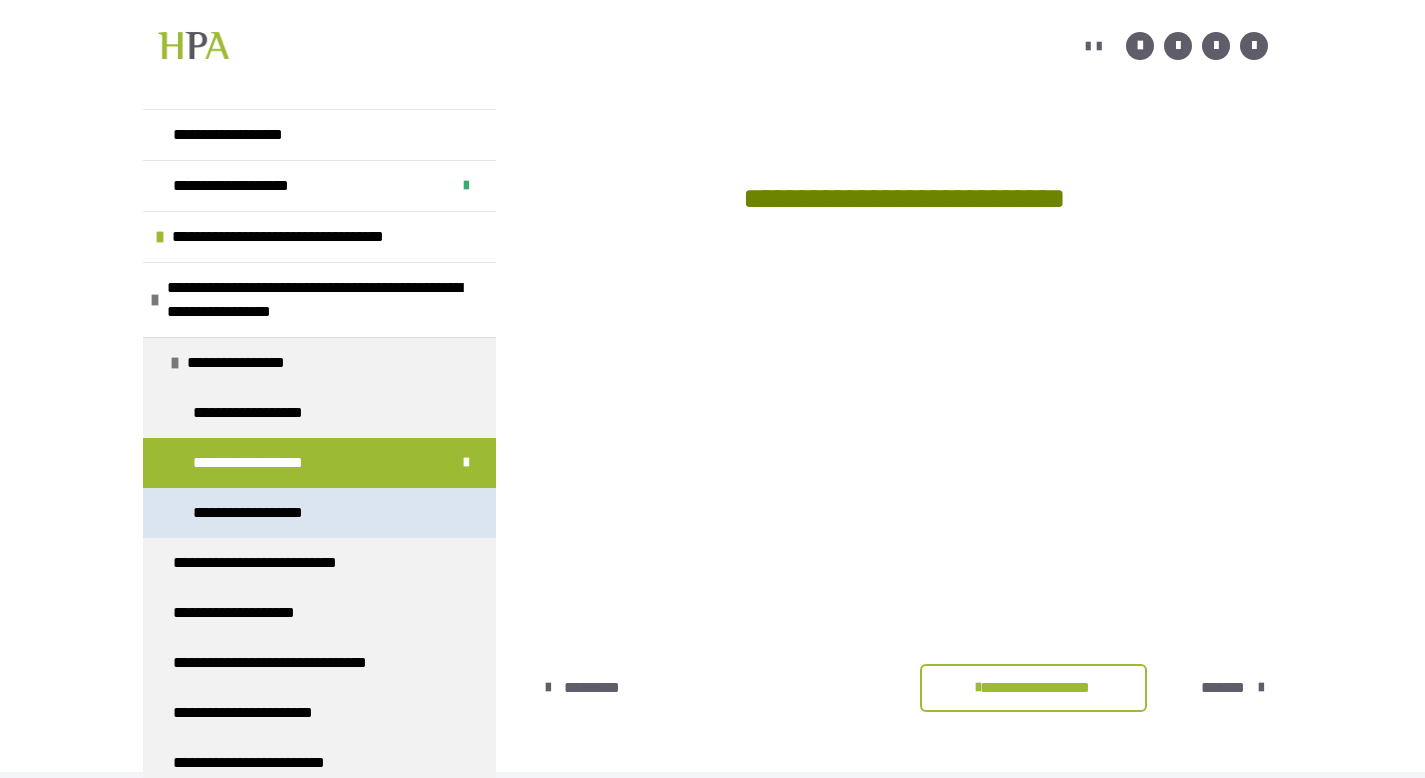 click on "**********" at bounding box center (255, 513) 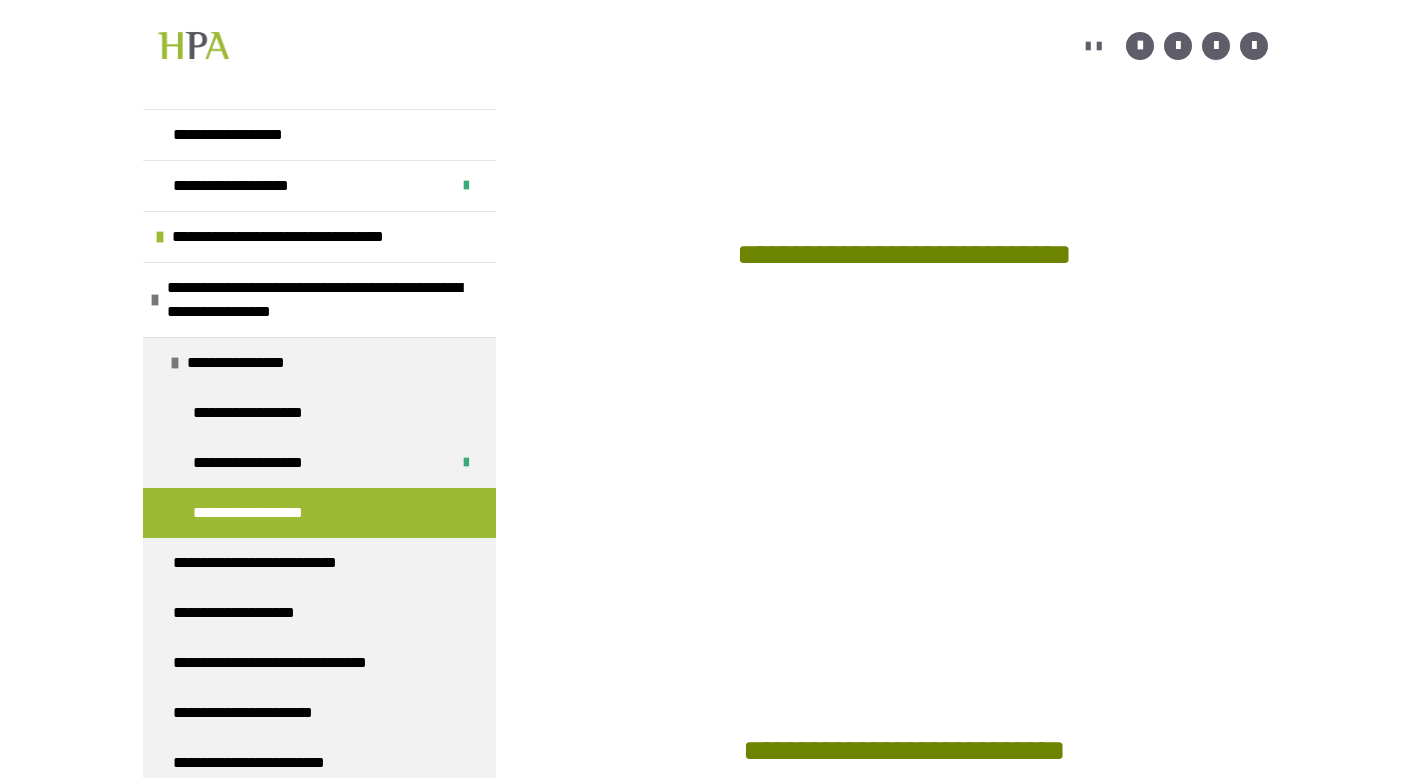 scroll, scrollTop: 809, scrollLeft: 0, axis: vertical 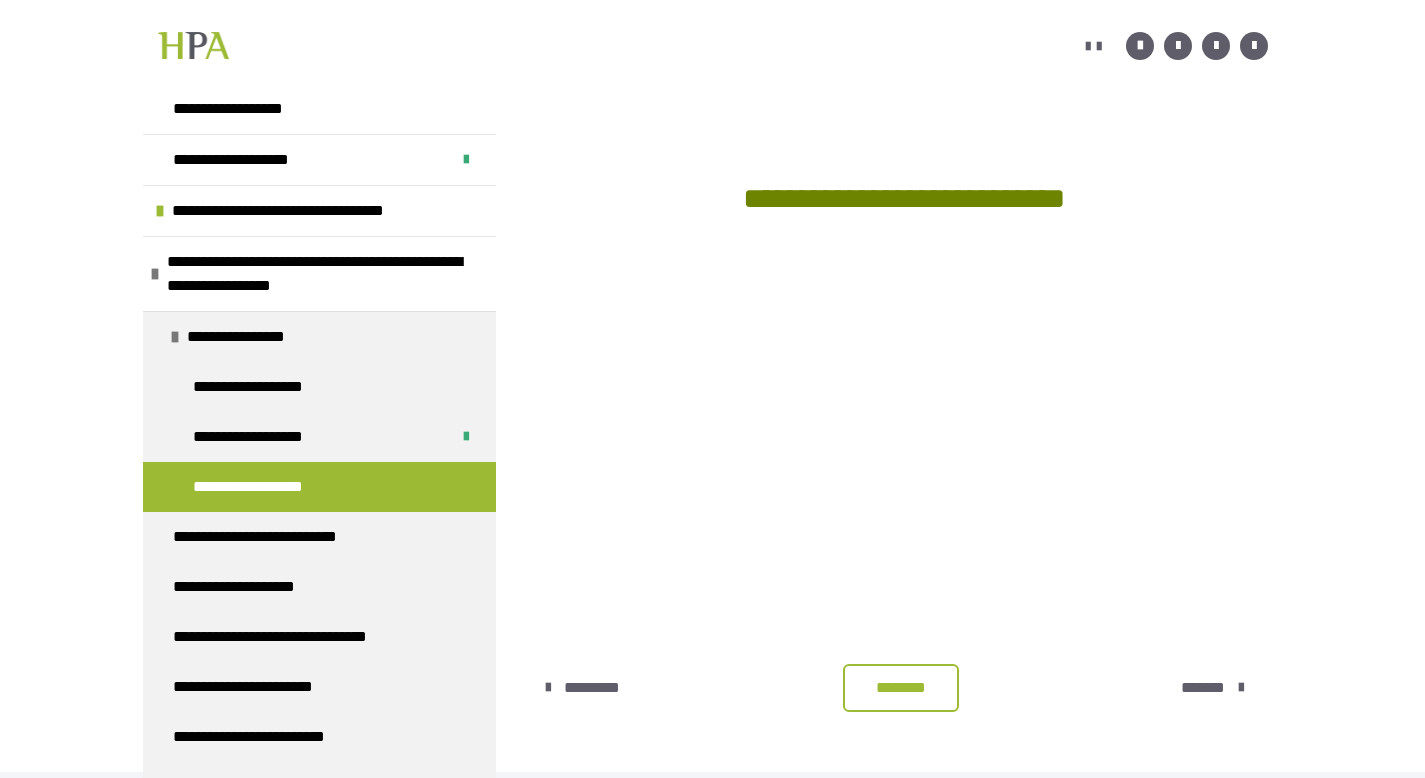 click on "********" at bounding box center [901, 688] 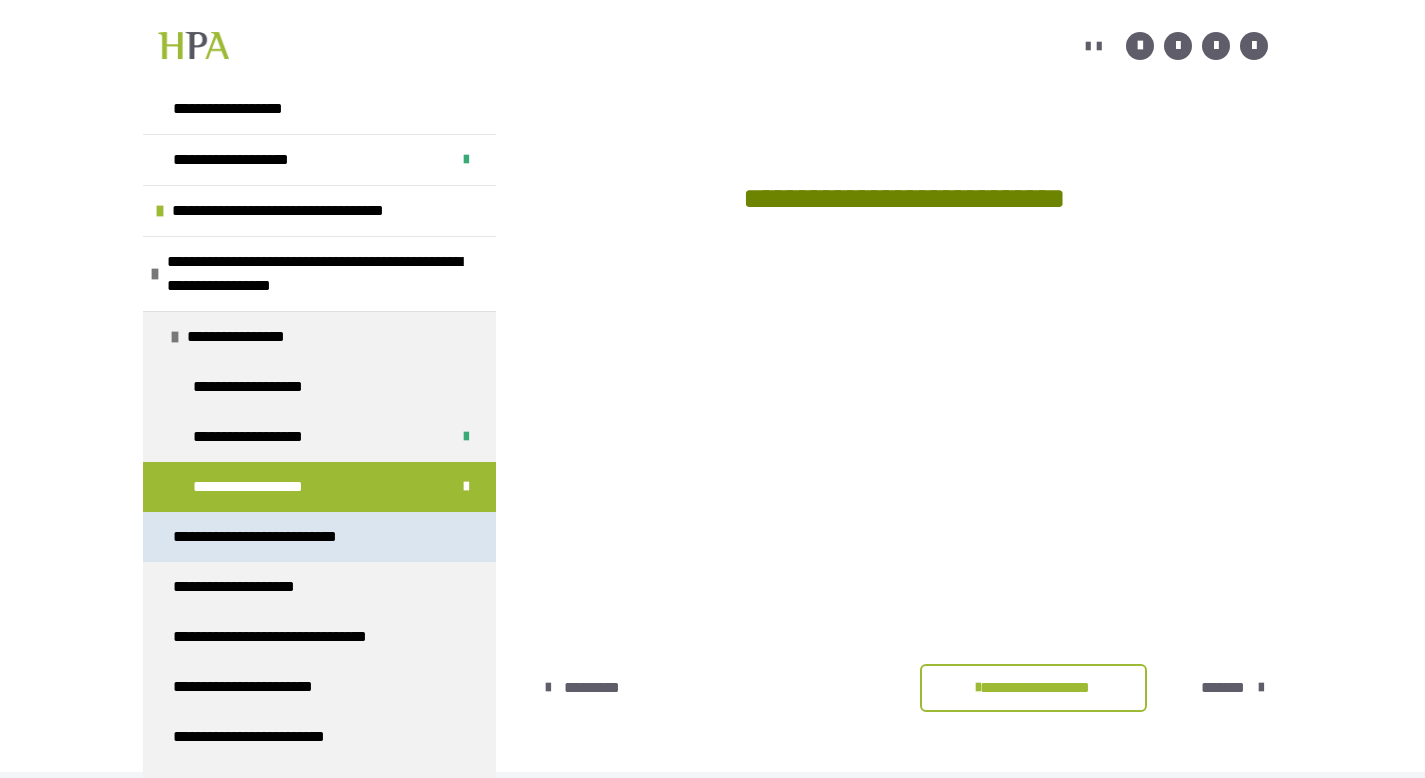 click on "**********" at bounding box center [273, 537] 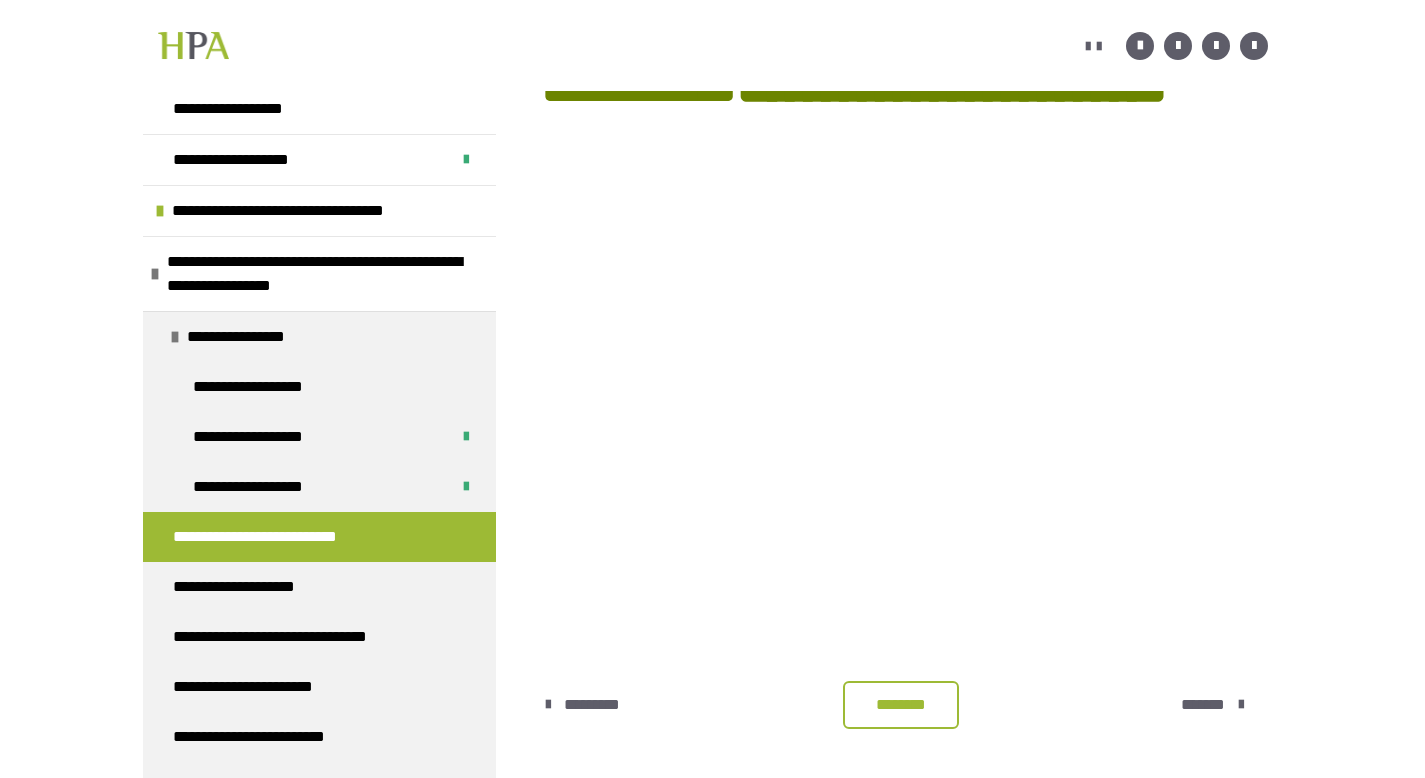 click on "********" at bounding box center [901, 705] 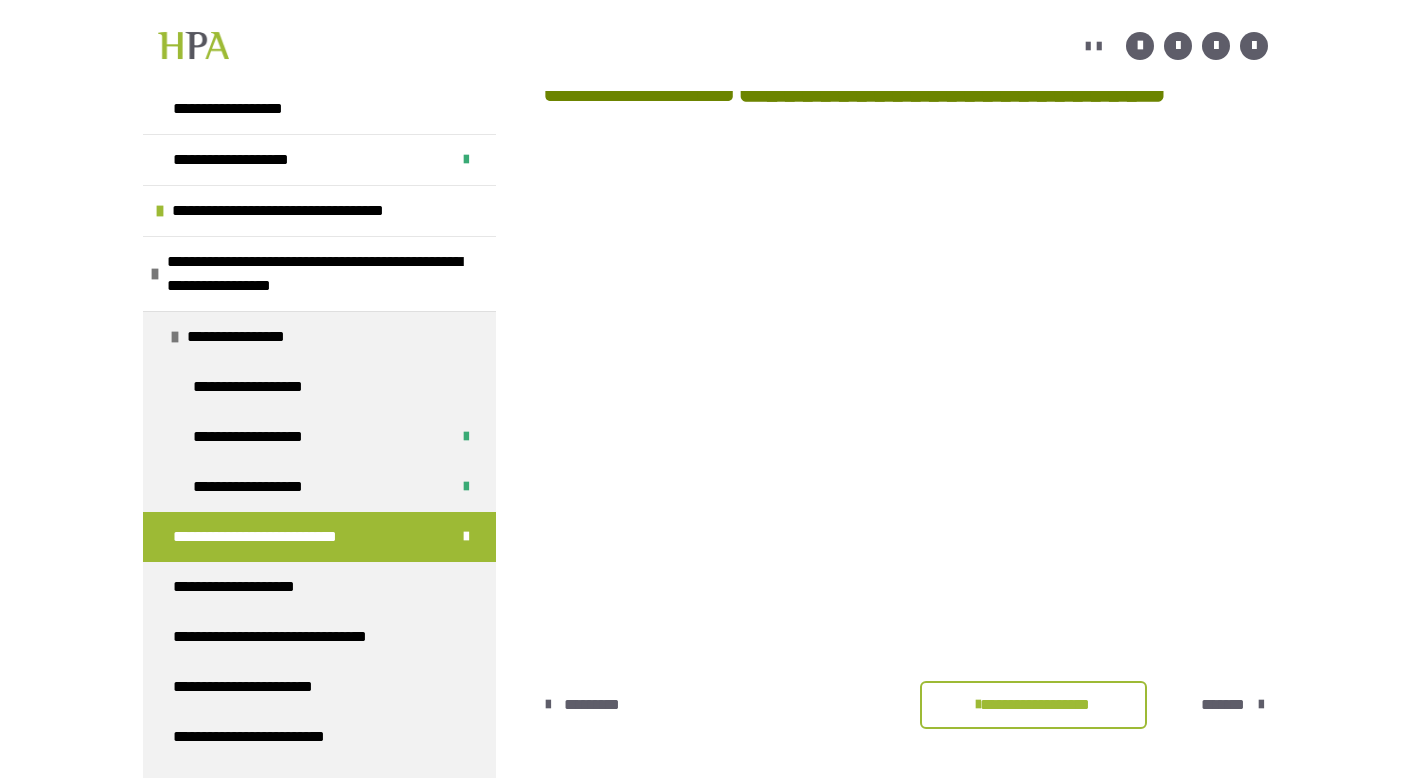 click on "*******" at bounding box center [1225, 705] 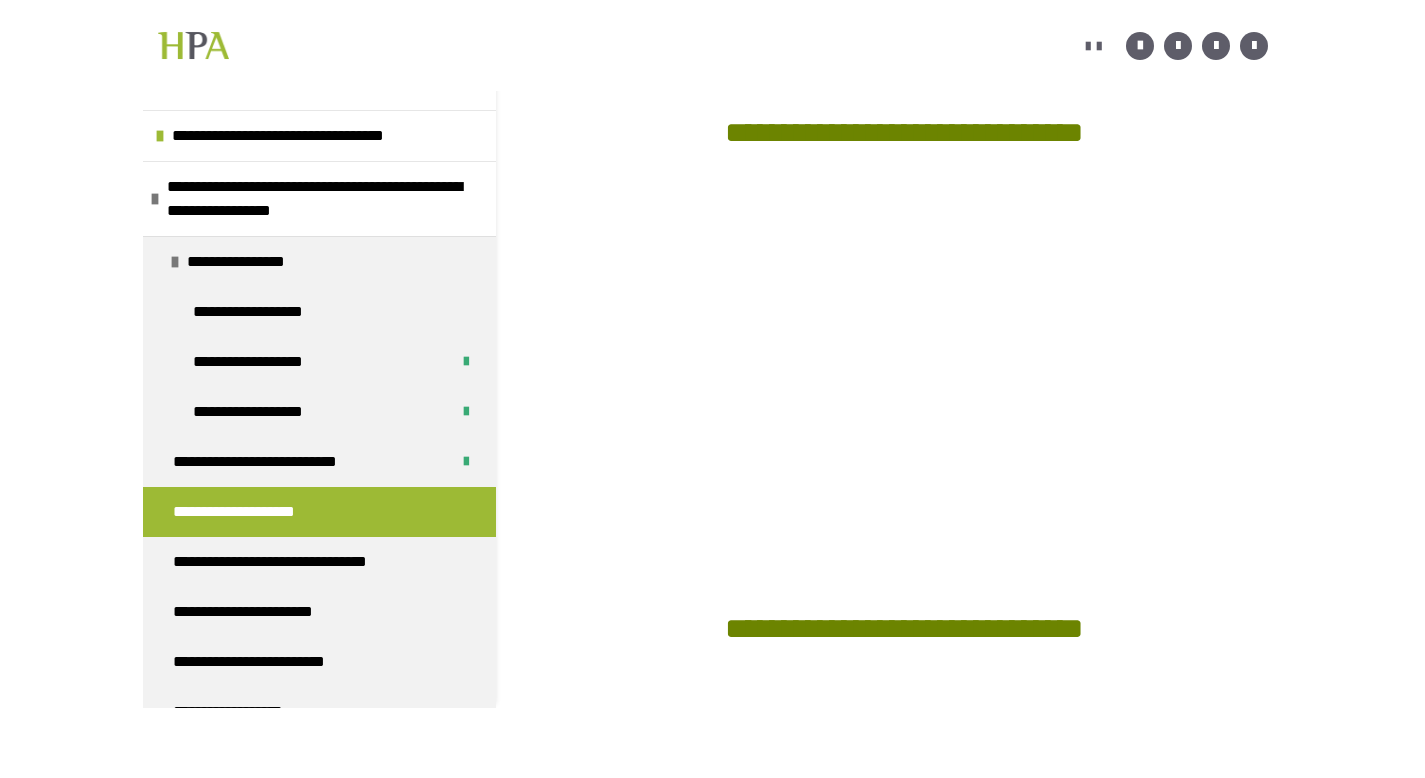 scroll, scrollTop: 146, scrollLeft: 0, axis: vertical 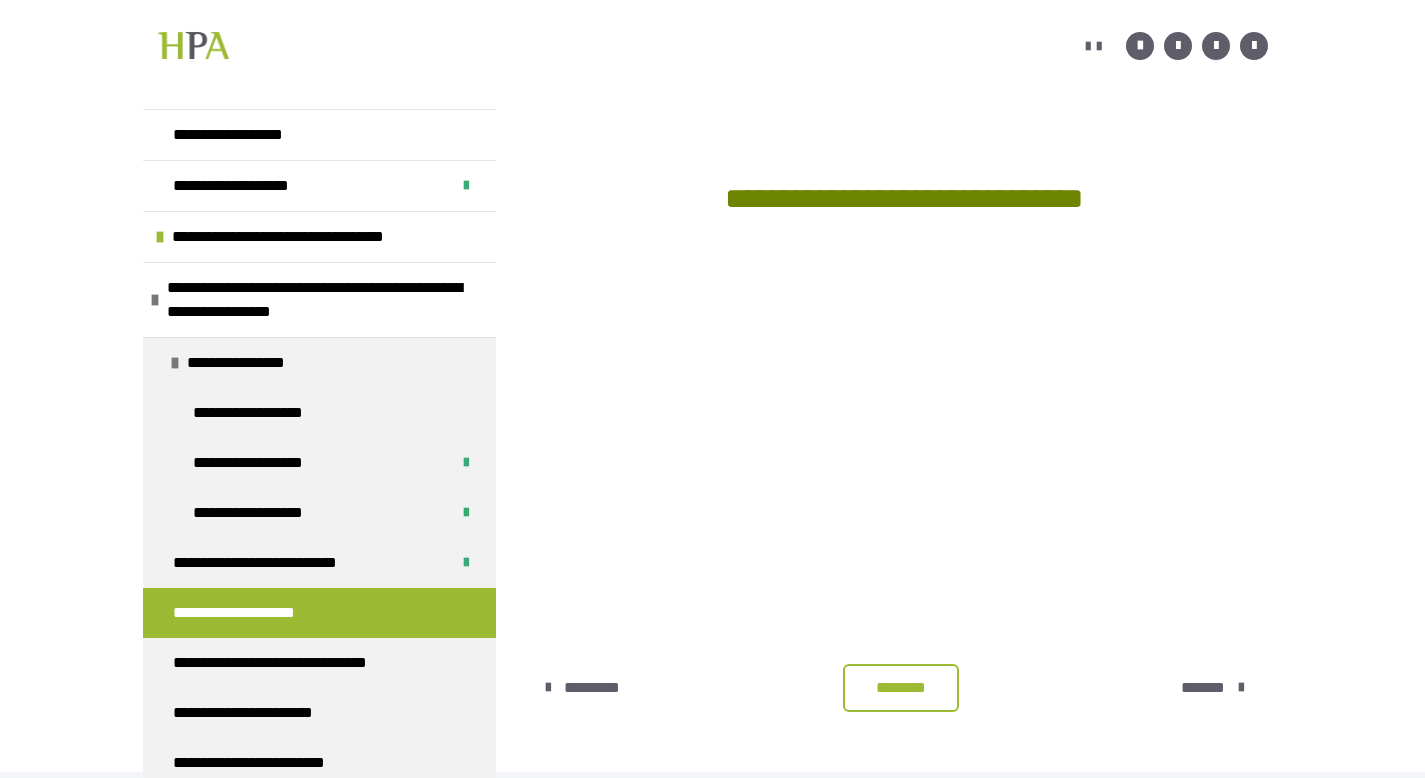 click on "********" at bounding box center (901, 688) 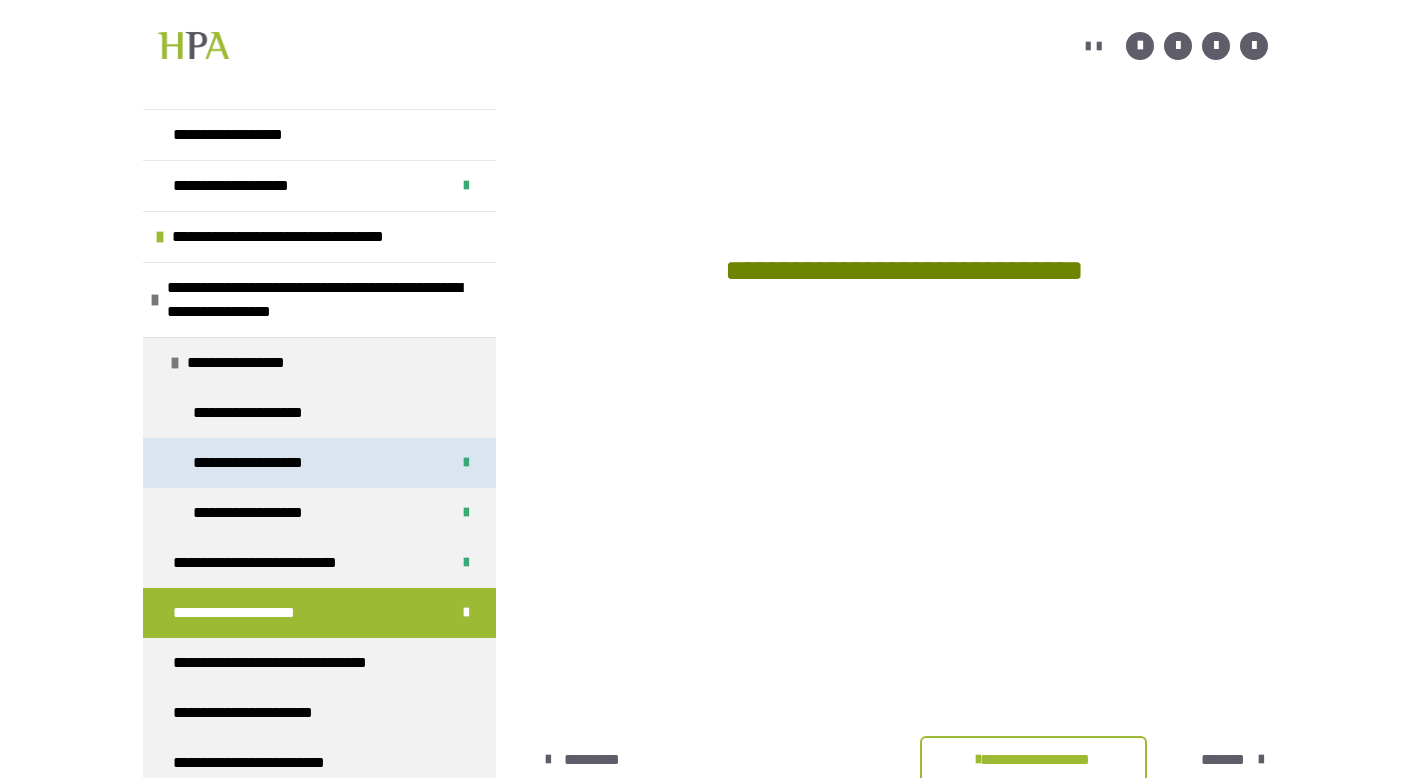 scroll, scrollTop: 1352, scrollLeft: 0, axis: vertical 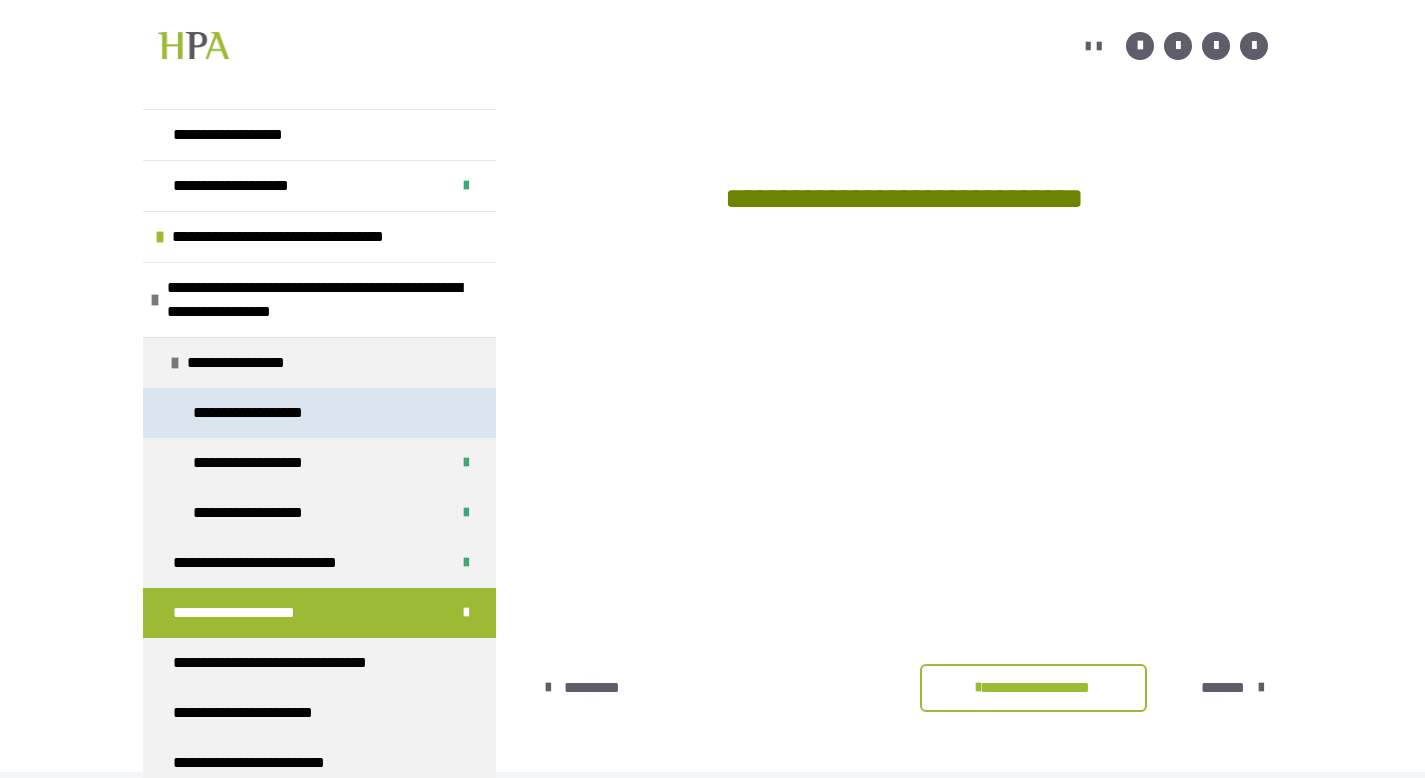 click on "**********" at bounding box center (319, 413) 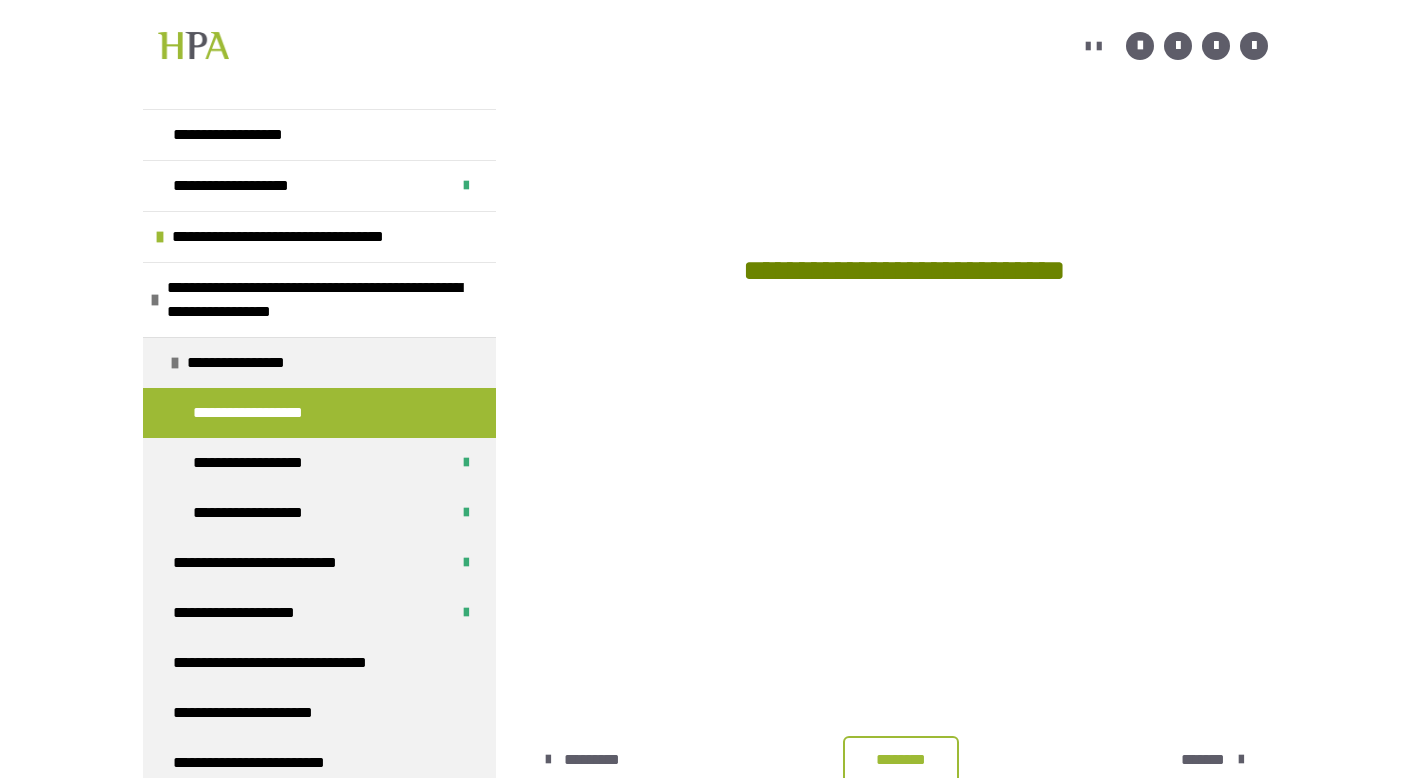 scroll, scrollTop: 1352, scrollLeft: 0, axis: vertical 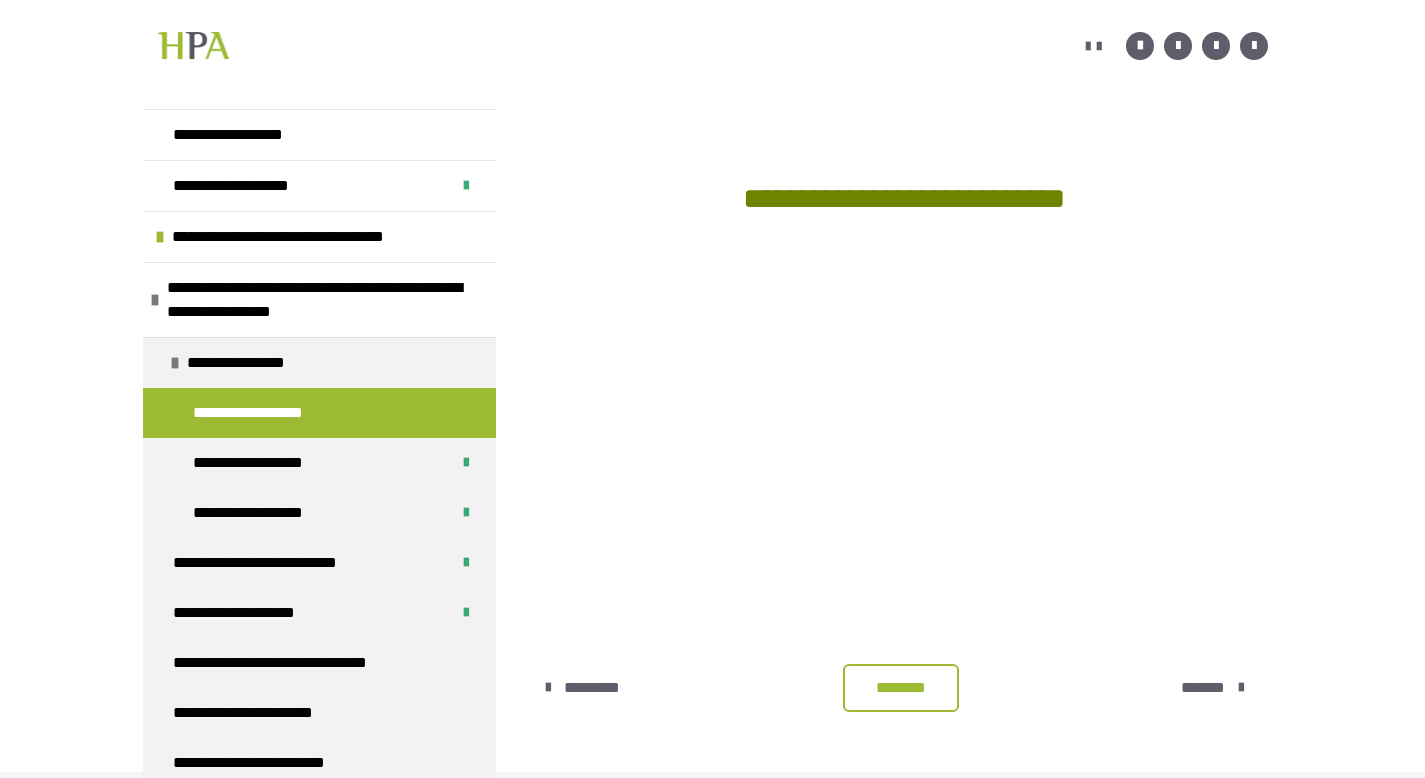 click on "********" at bounding box center (901, 688) 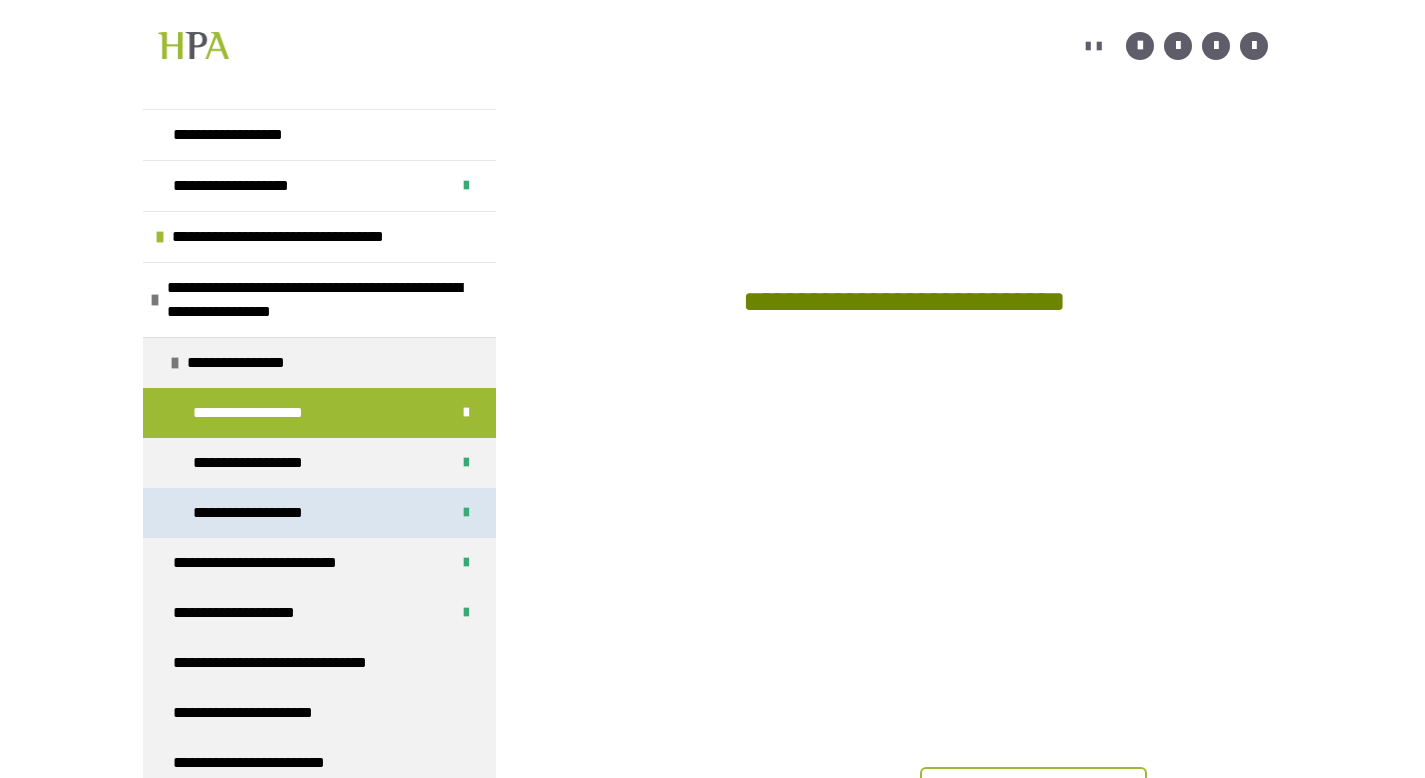 scroll, scrollTop: 1211, scrollLeft: 0, axis: vertical 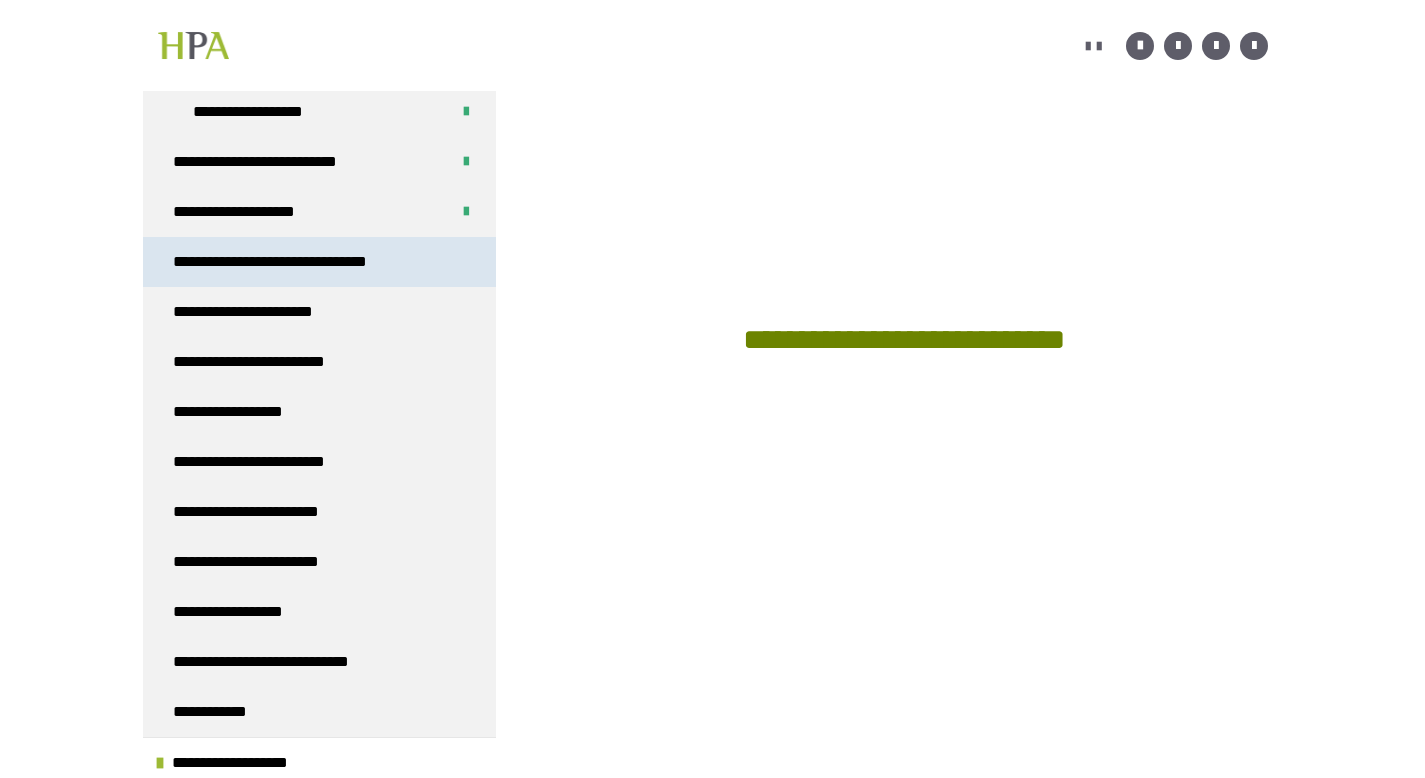 click on "**********" at bounding box center (299, 262) 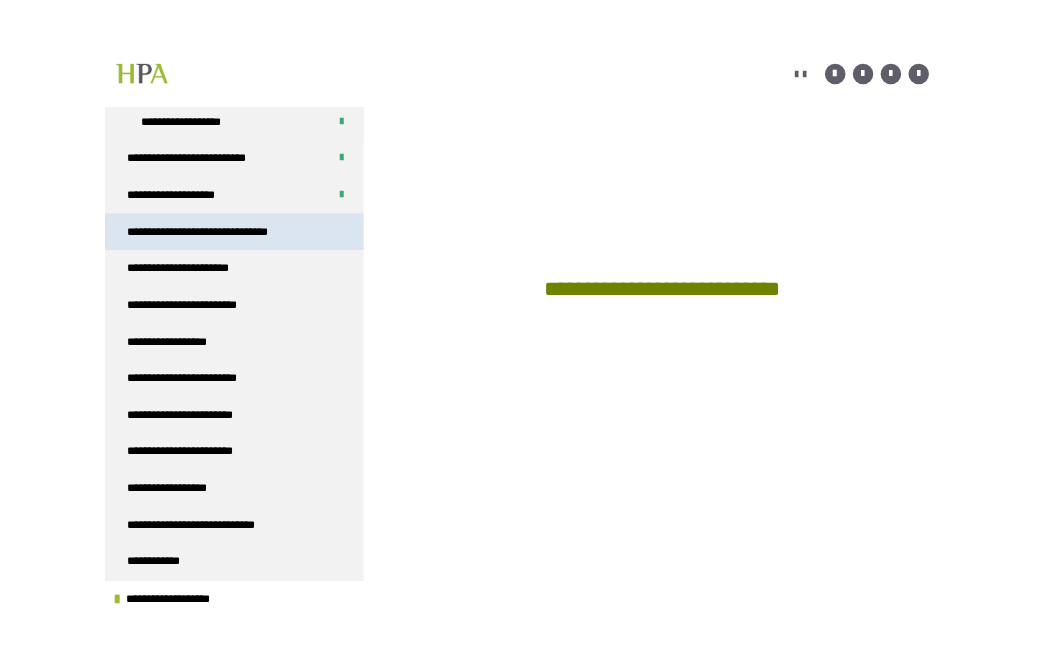 scroll, scrollTop: 361, scrollLeft: 0, axis: vertical 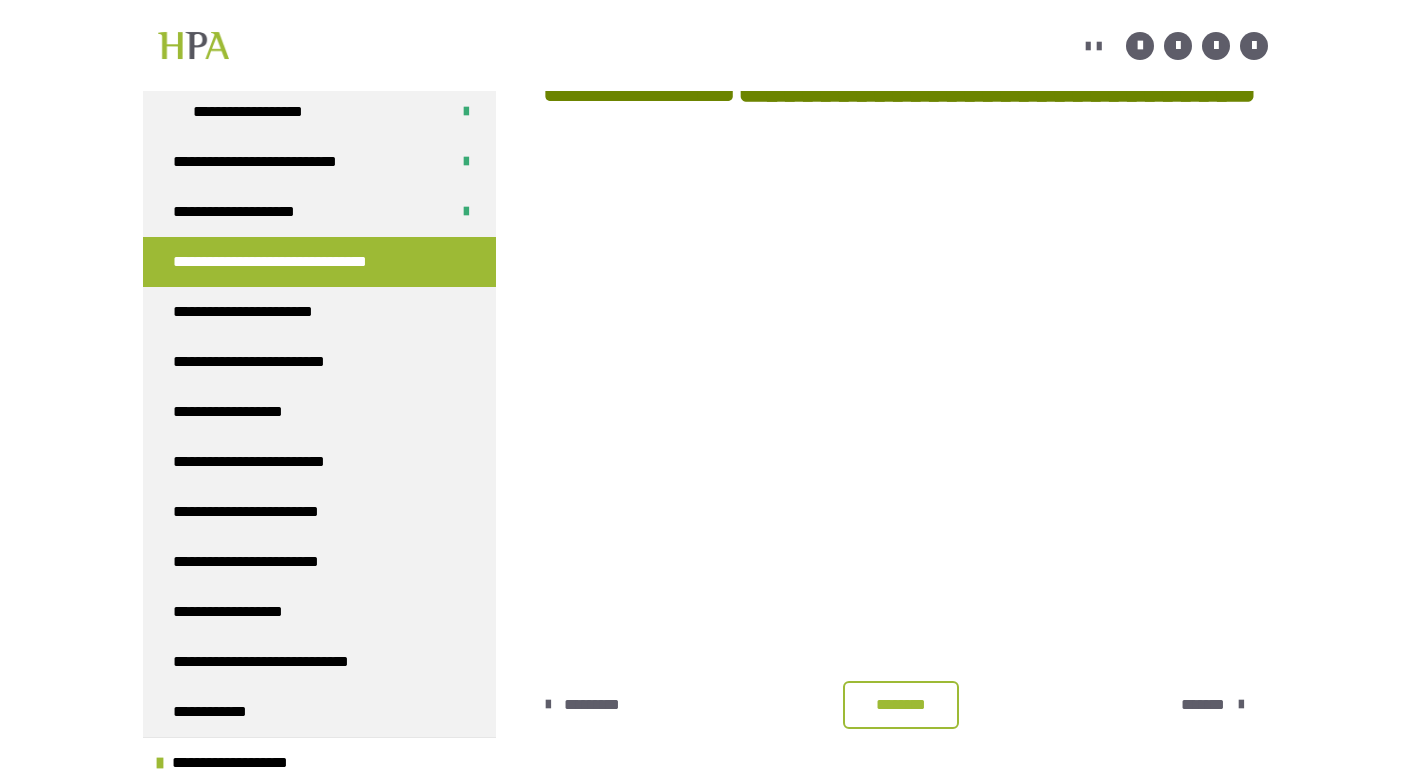 click on "********" at bounding box center (901, 705) 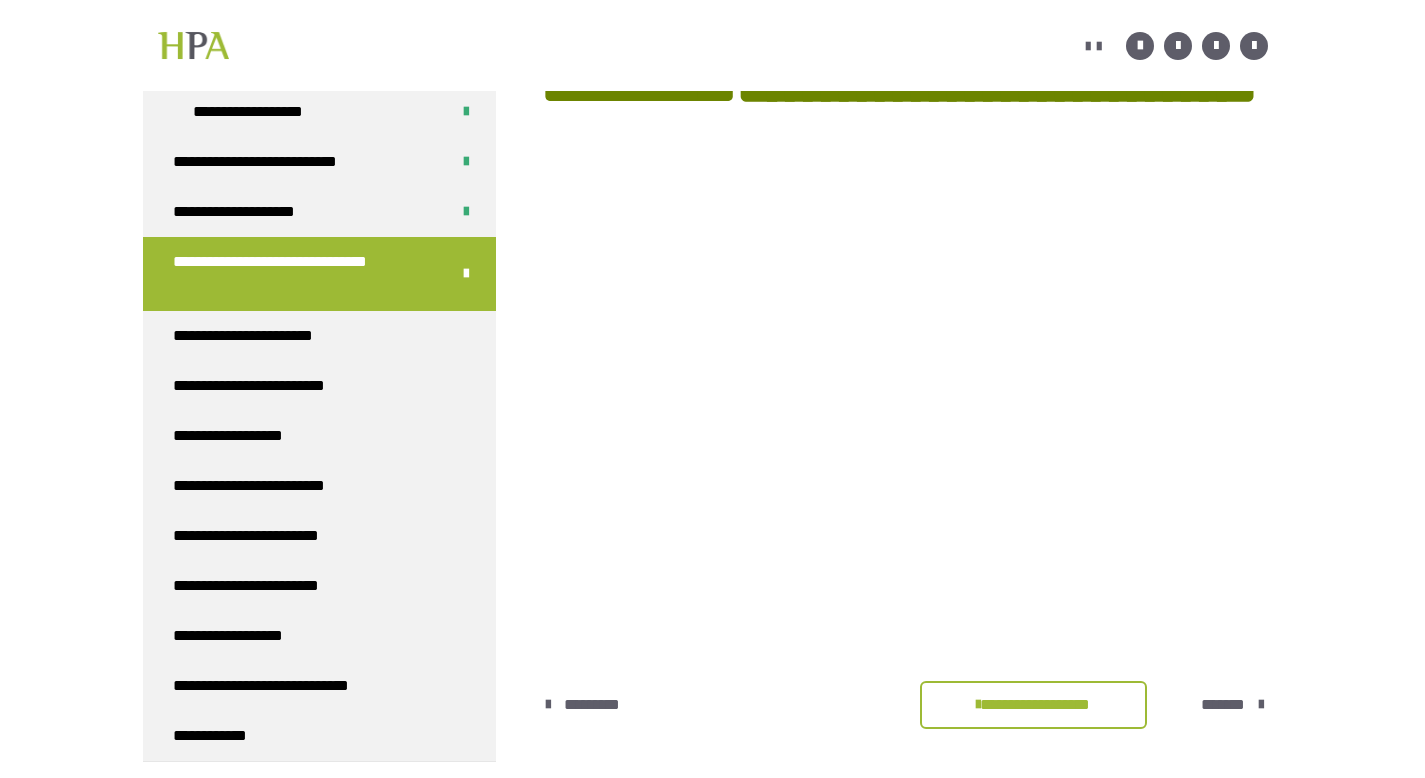 click on "*******" at bounding box center (1223, 705) 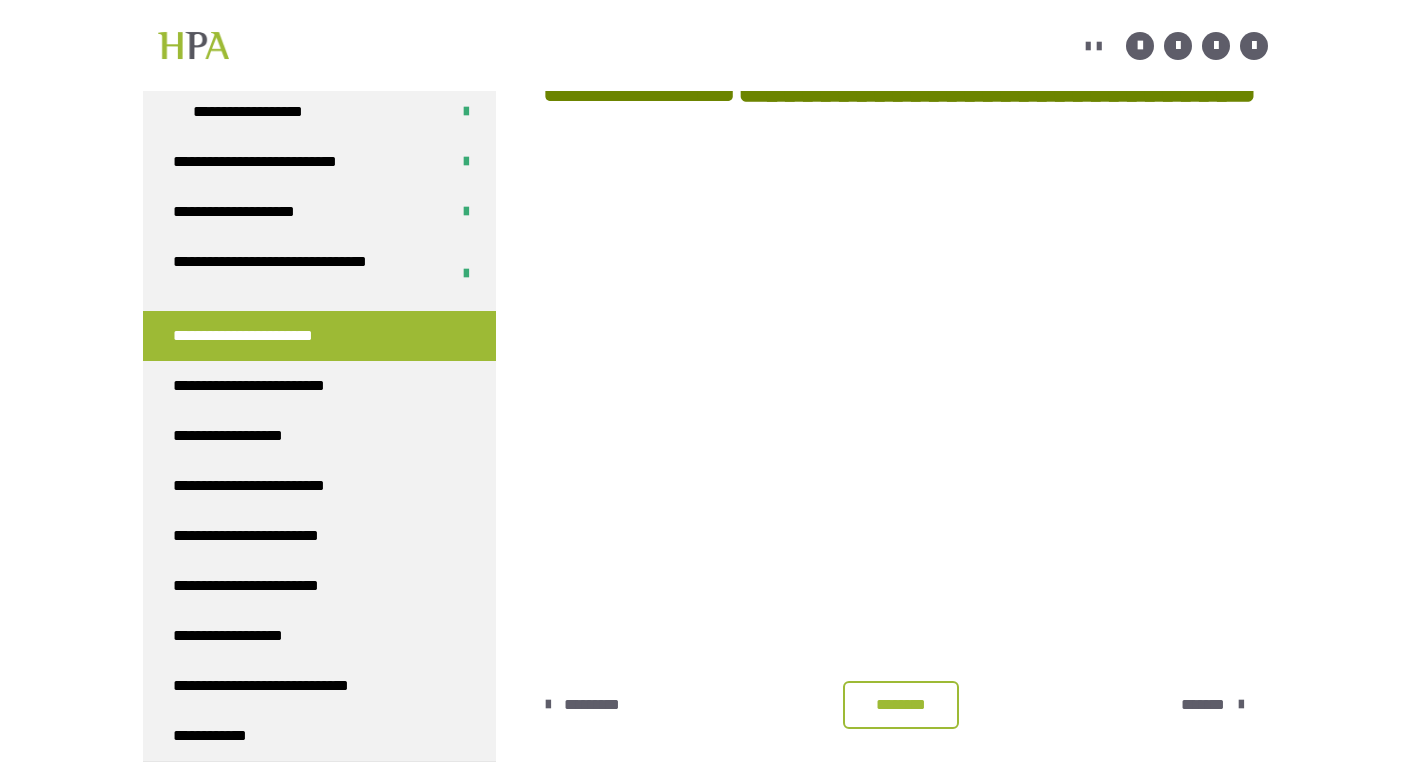 click on "*******" at bounding box center (1203, 705) 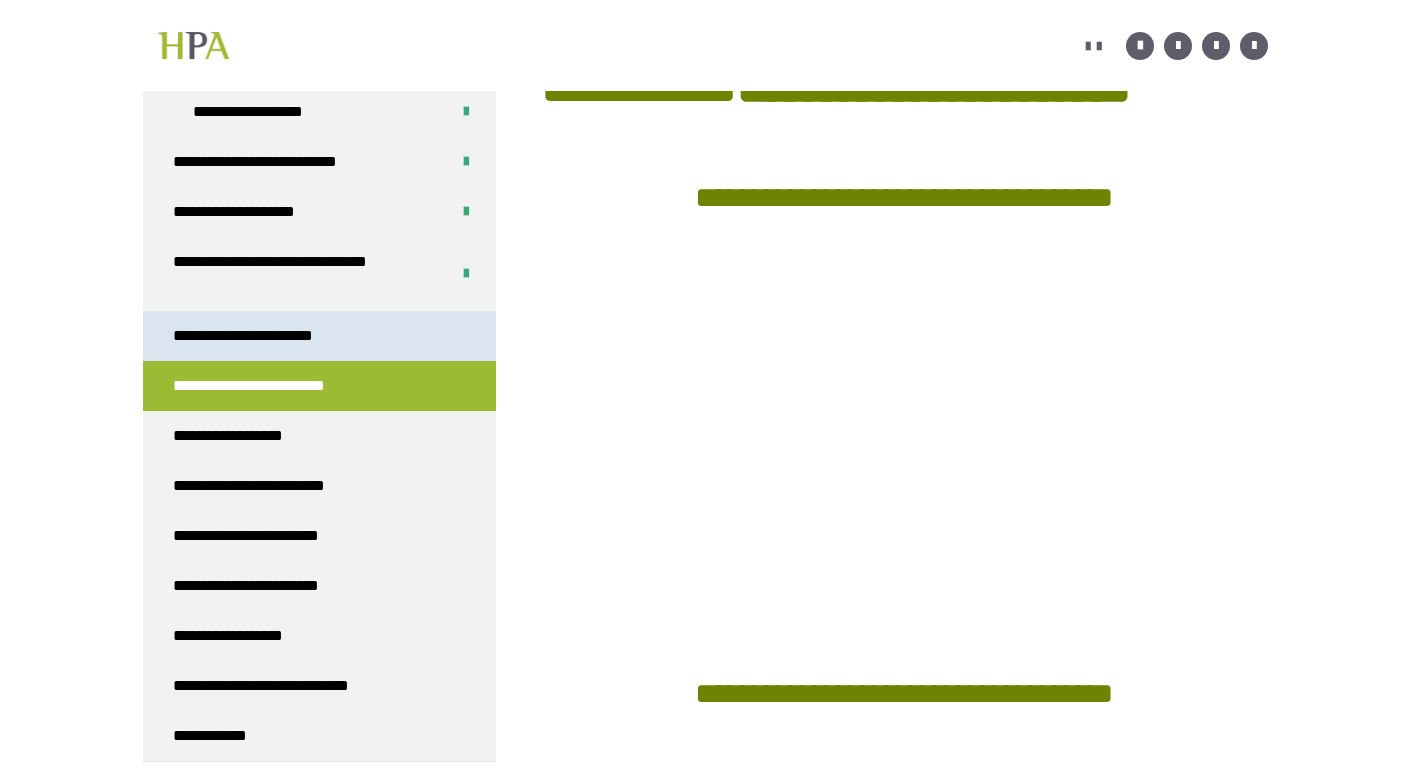 click on "**********" at bounding box center [268, 336] 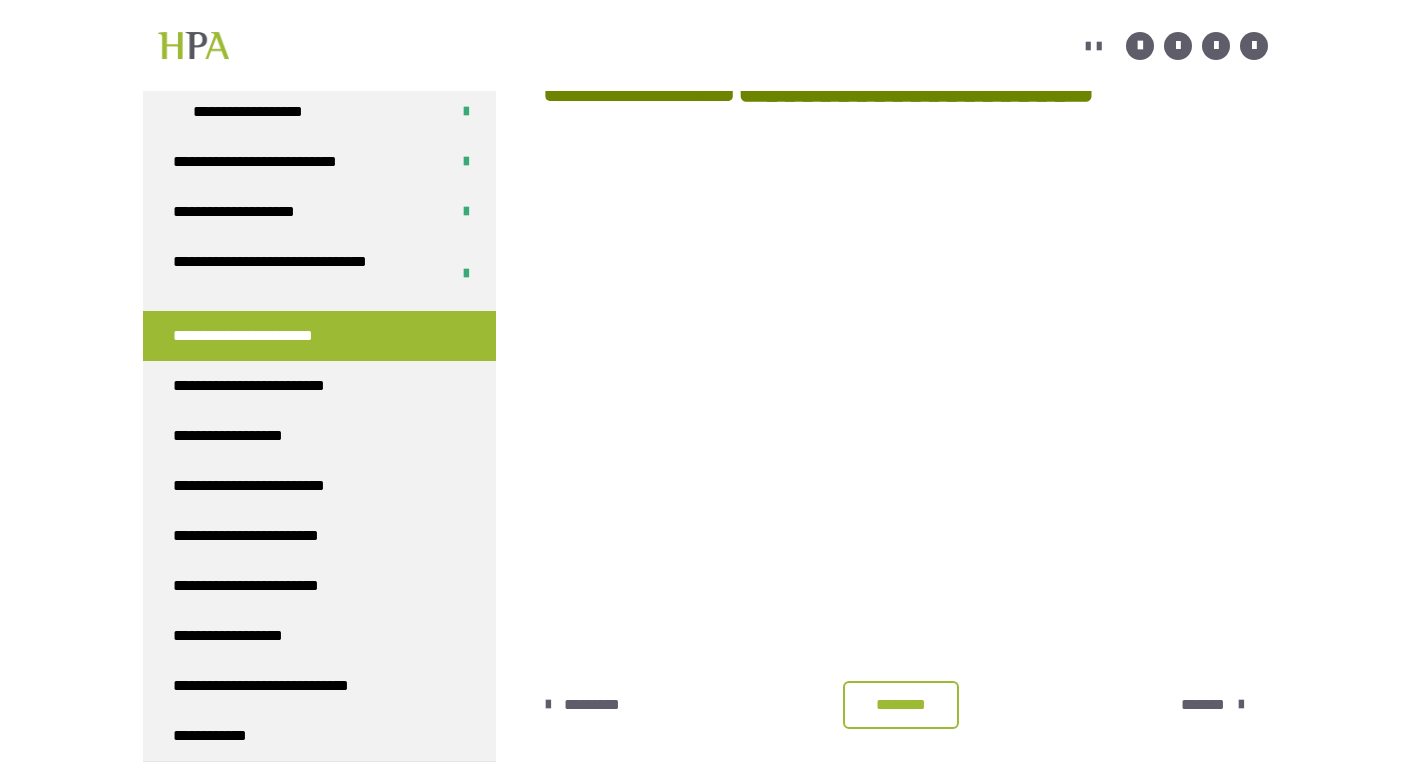 click on "********" at bounding box center (901, 705) 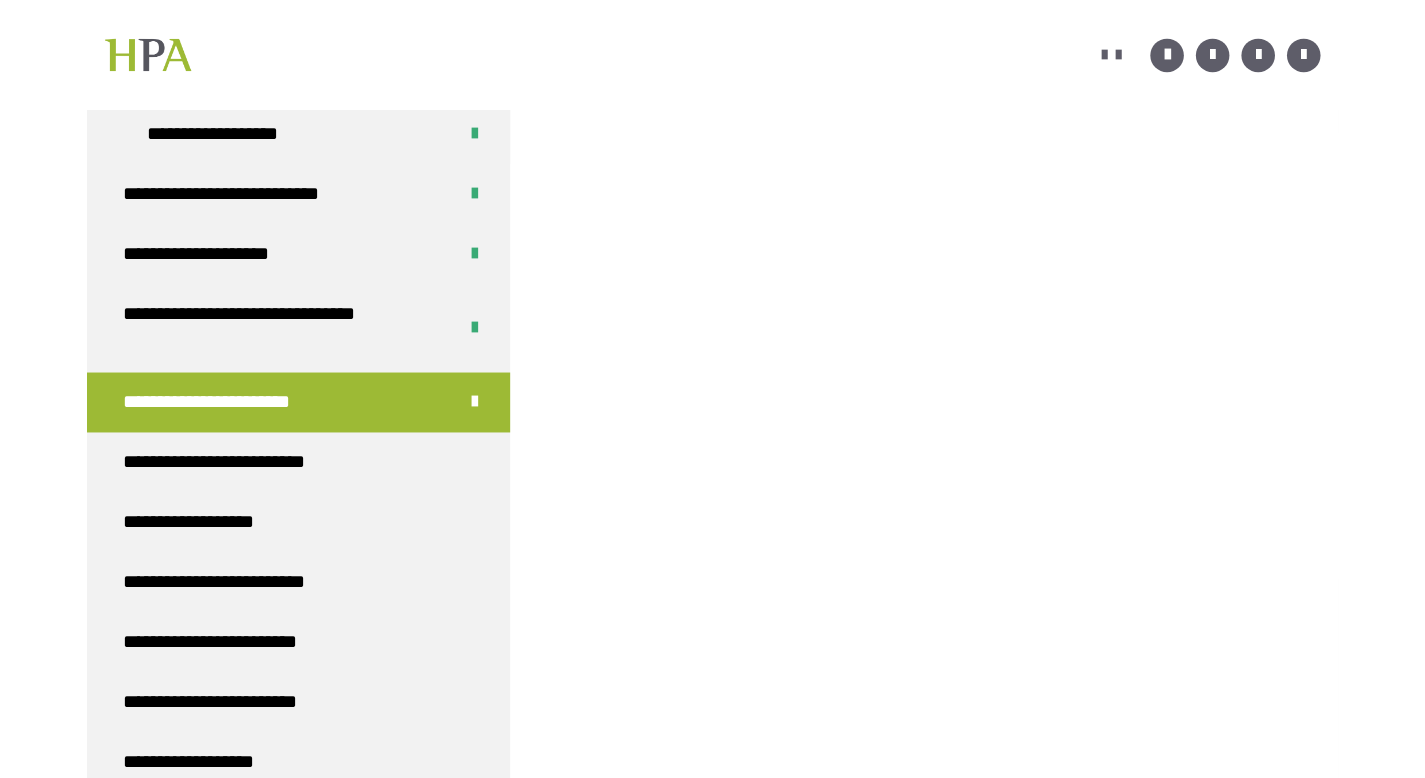 scroll, scrollTop: 390, scrollLeft: 0, axis: vertical 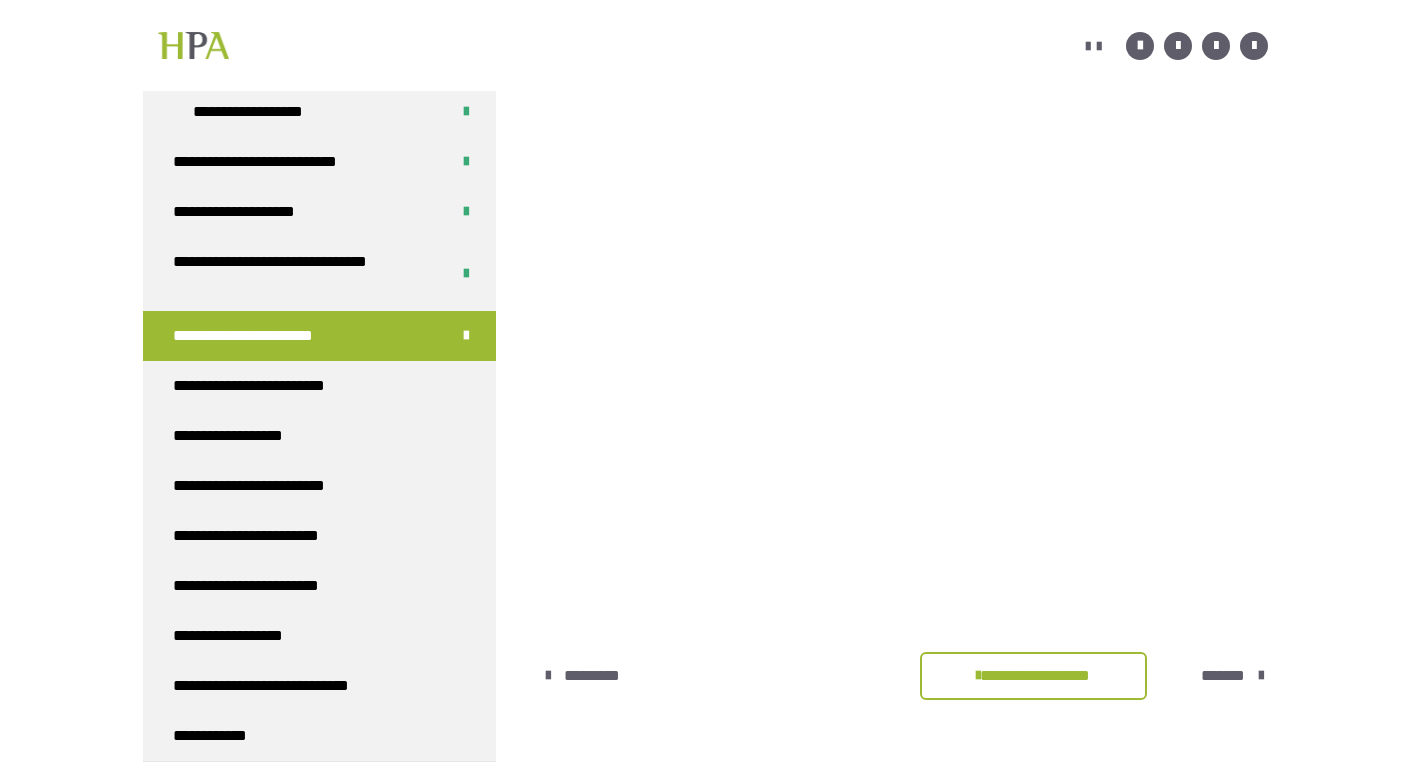 click on "*******" at bounding box center [1223, 676] 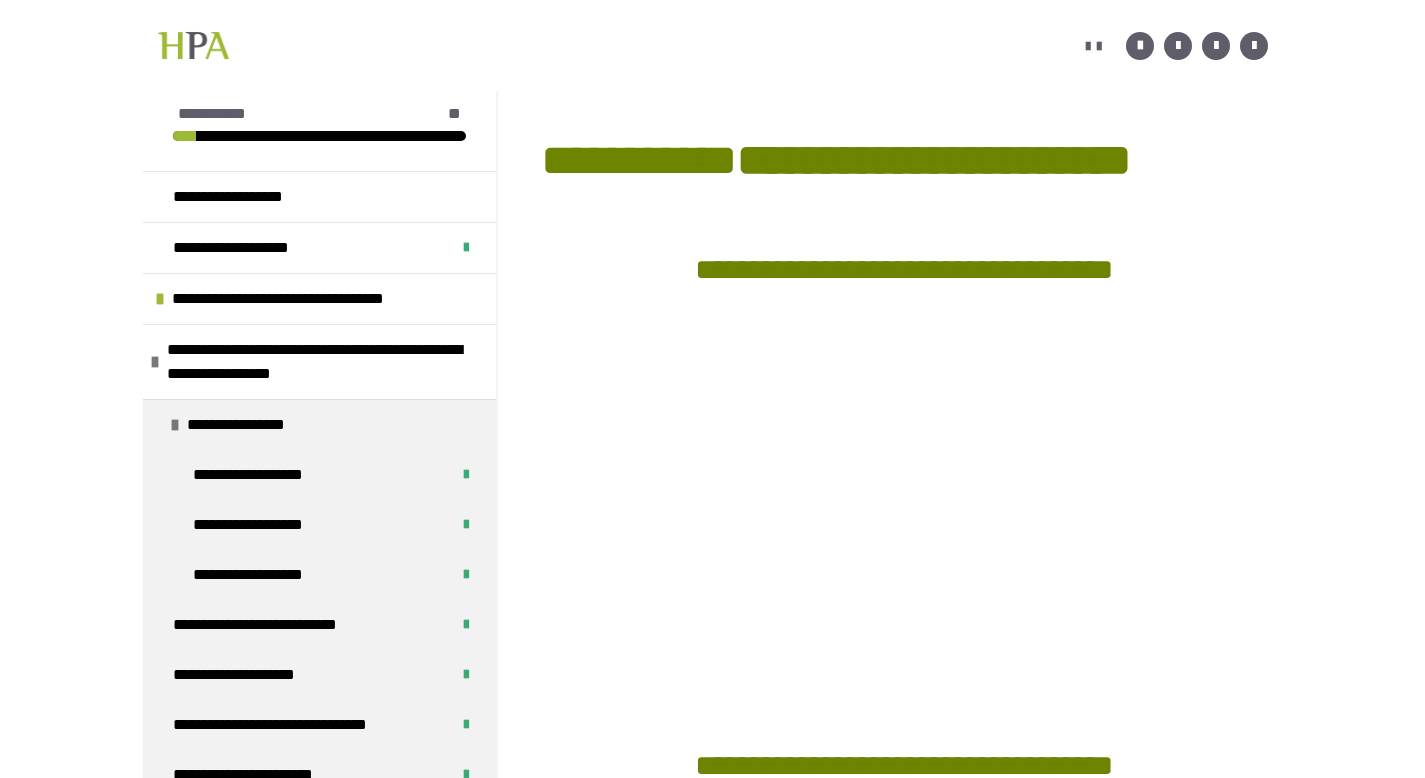 scroll, scrollTop: 269, scrollLeft: 0, axis: vertical 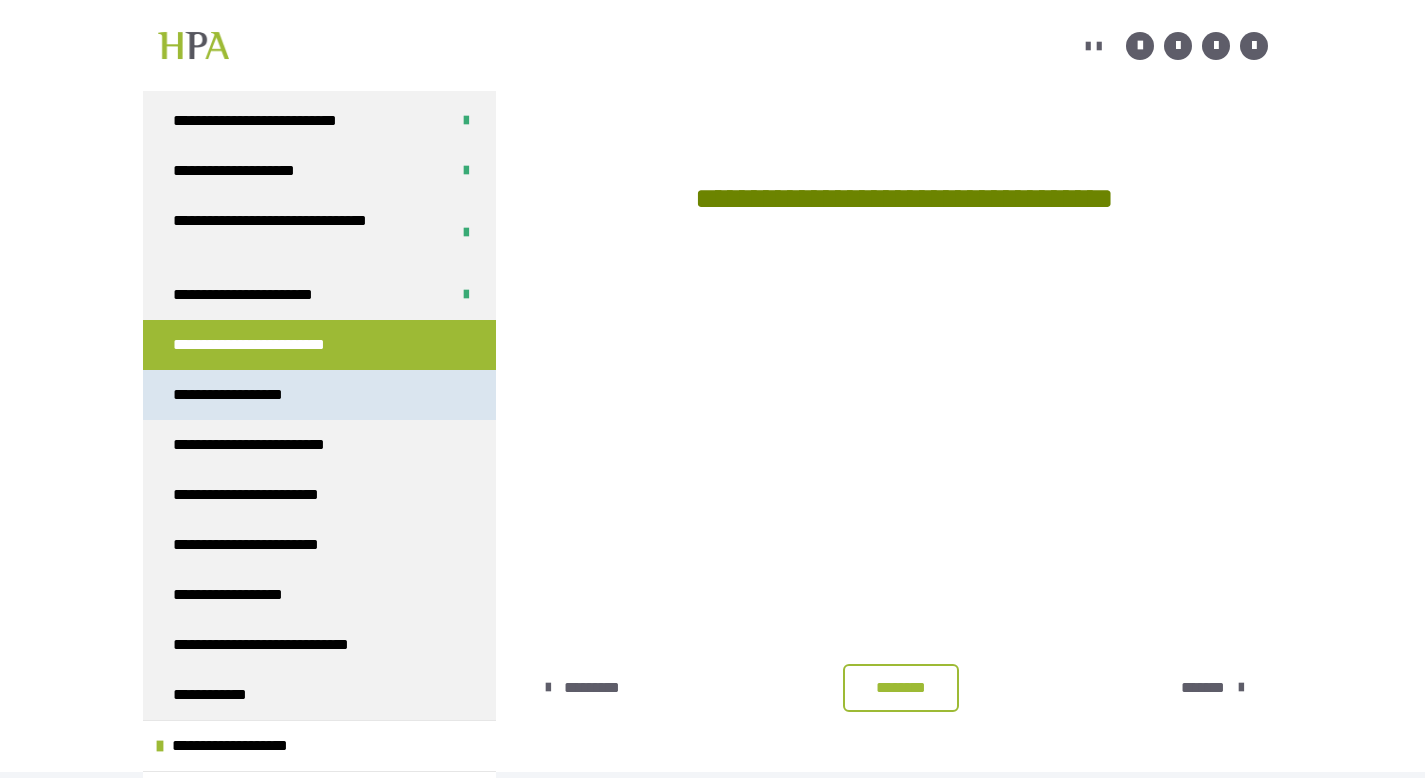 click on "**********" at bounding box center [319, 395] 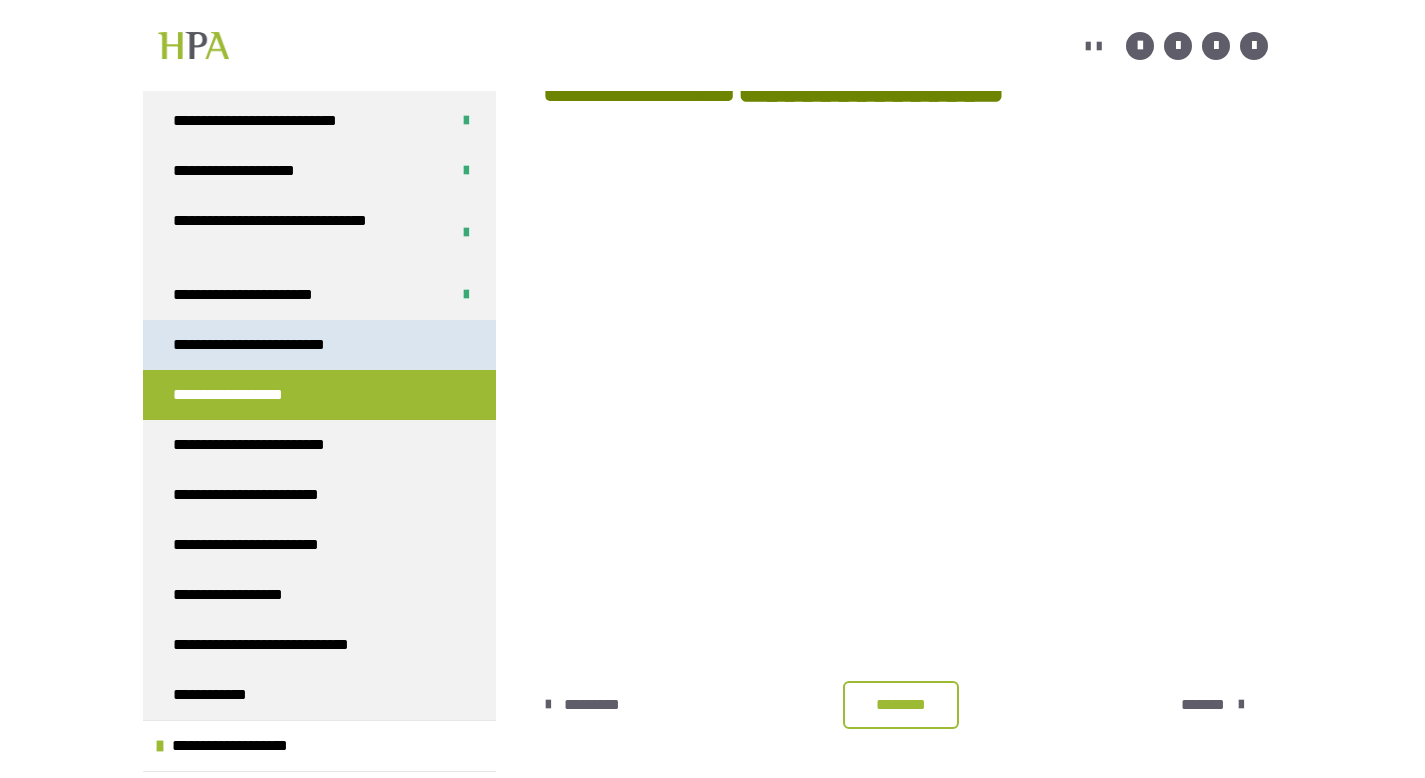 click on "**********" at bounding box center (271, 345) 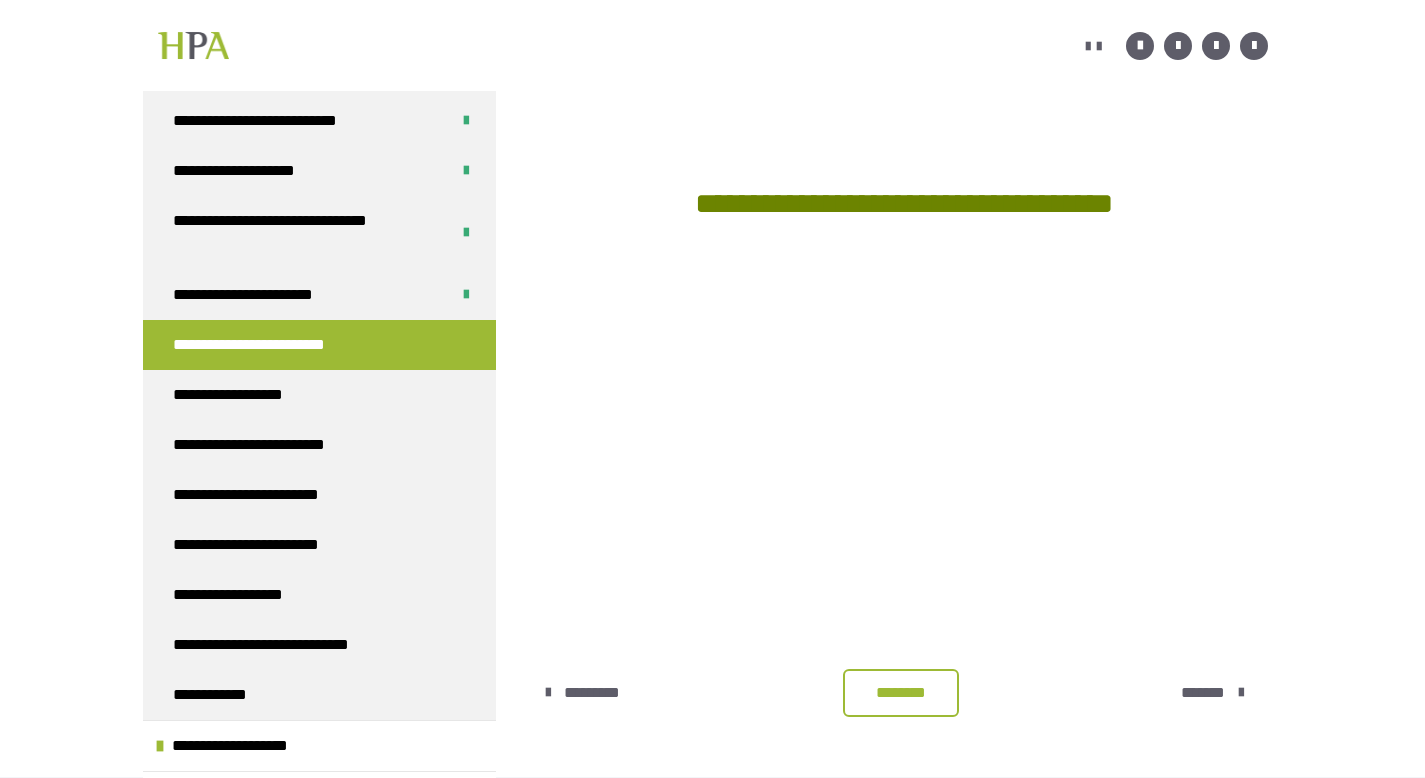 scroll, scrollTop: 1352, scrollLeft: 0, axis: vertical 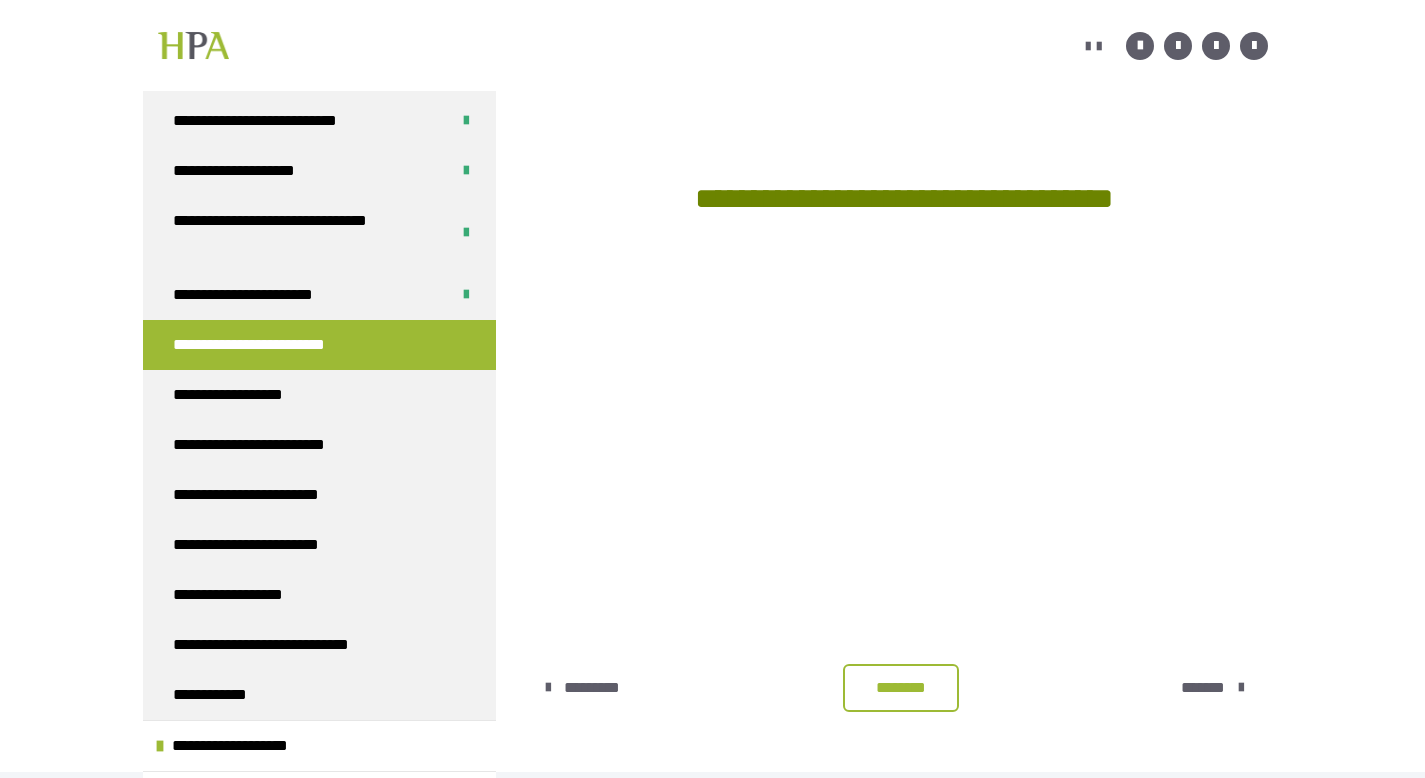 click on "********" at bounding box center [901, 688] 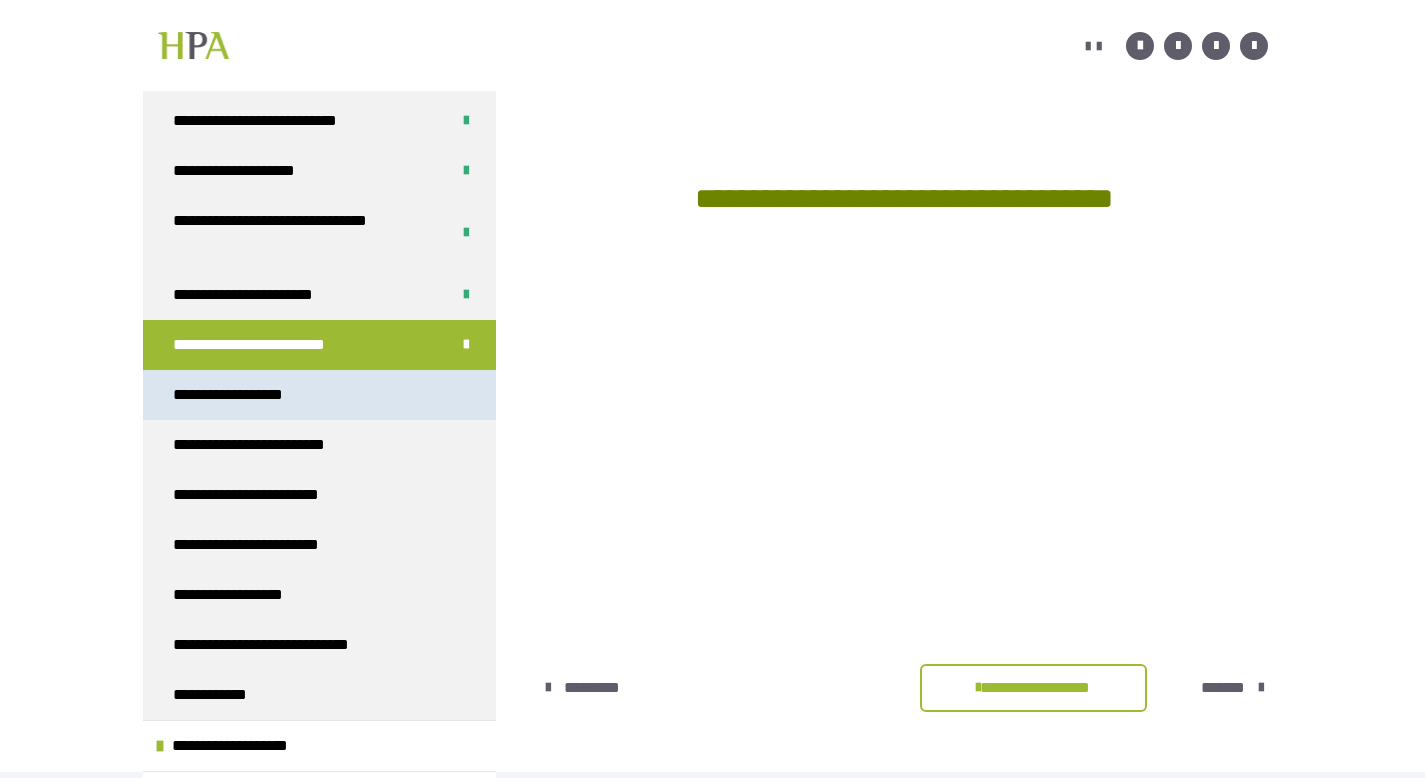 click on "**********" at bounding box center [242, 395] 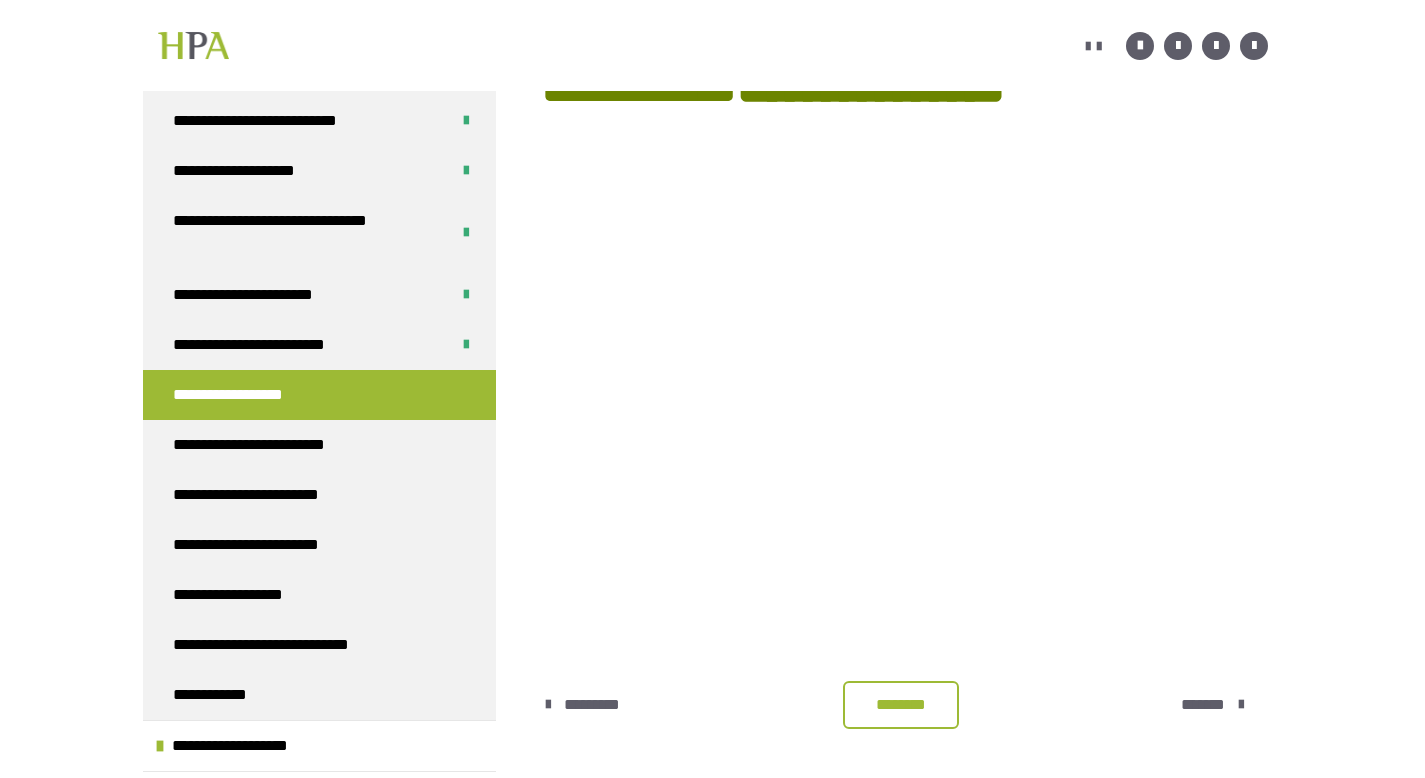 click on "********" at bounding box center (901, 705) 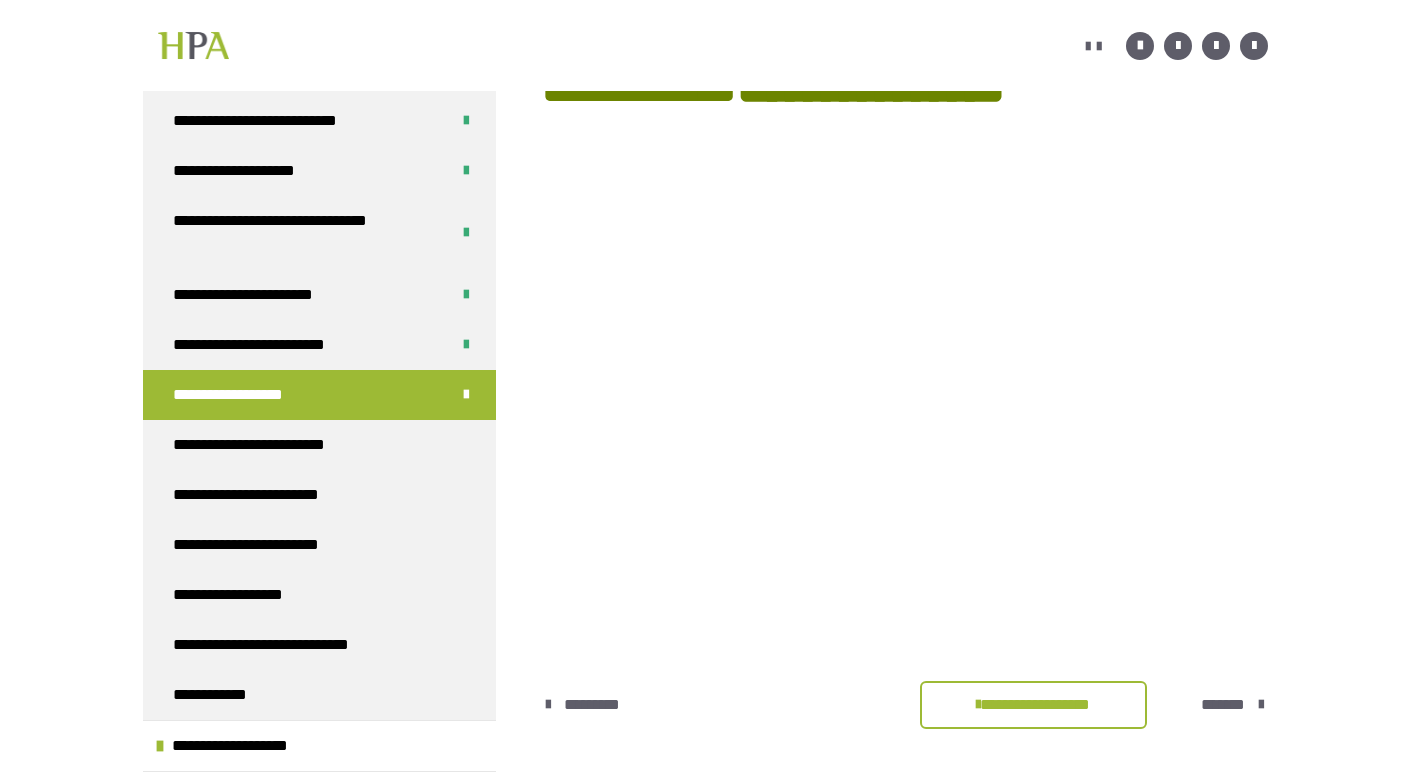 click on "*******" at bounding box center [1223, 705] 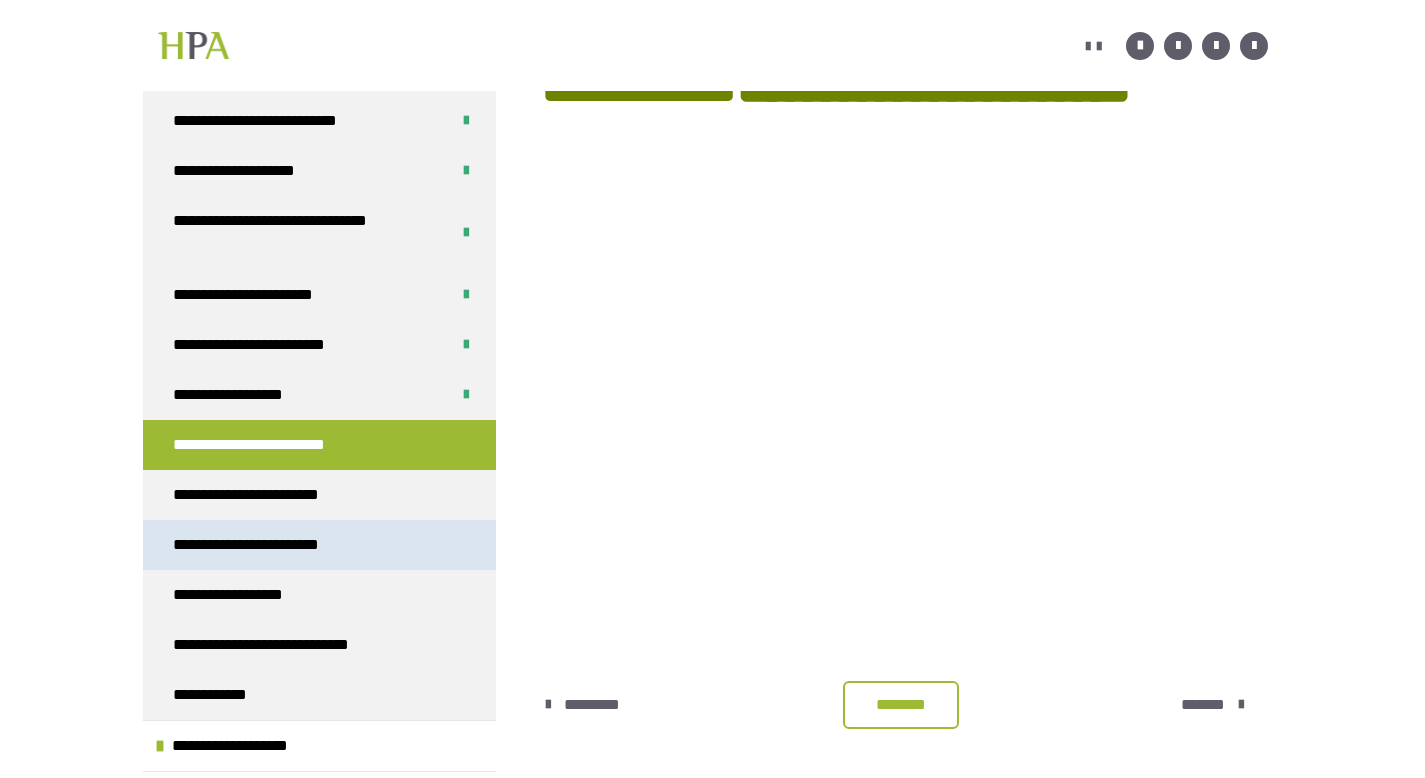 click on "**********" at bounding box center (262, 545) 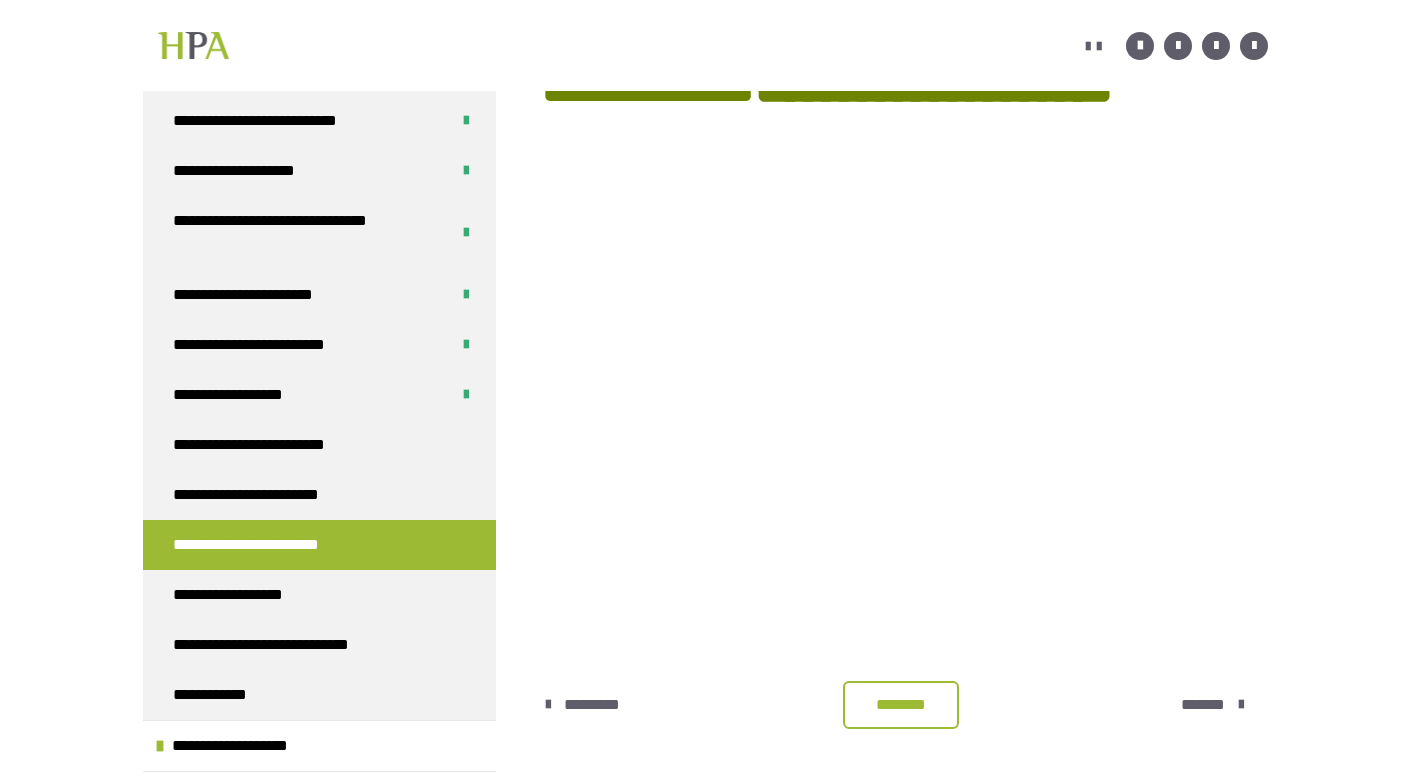 click on "********" at bounding box center (901, 705) 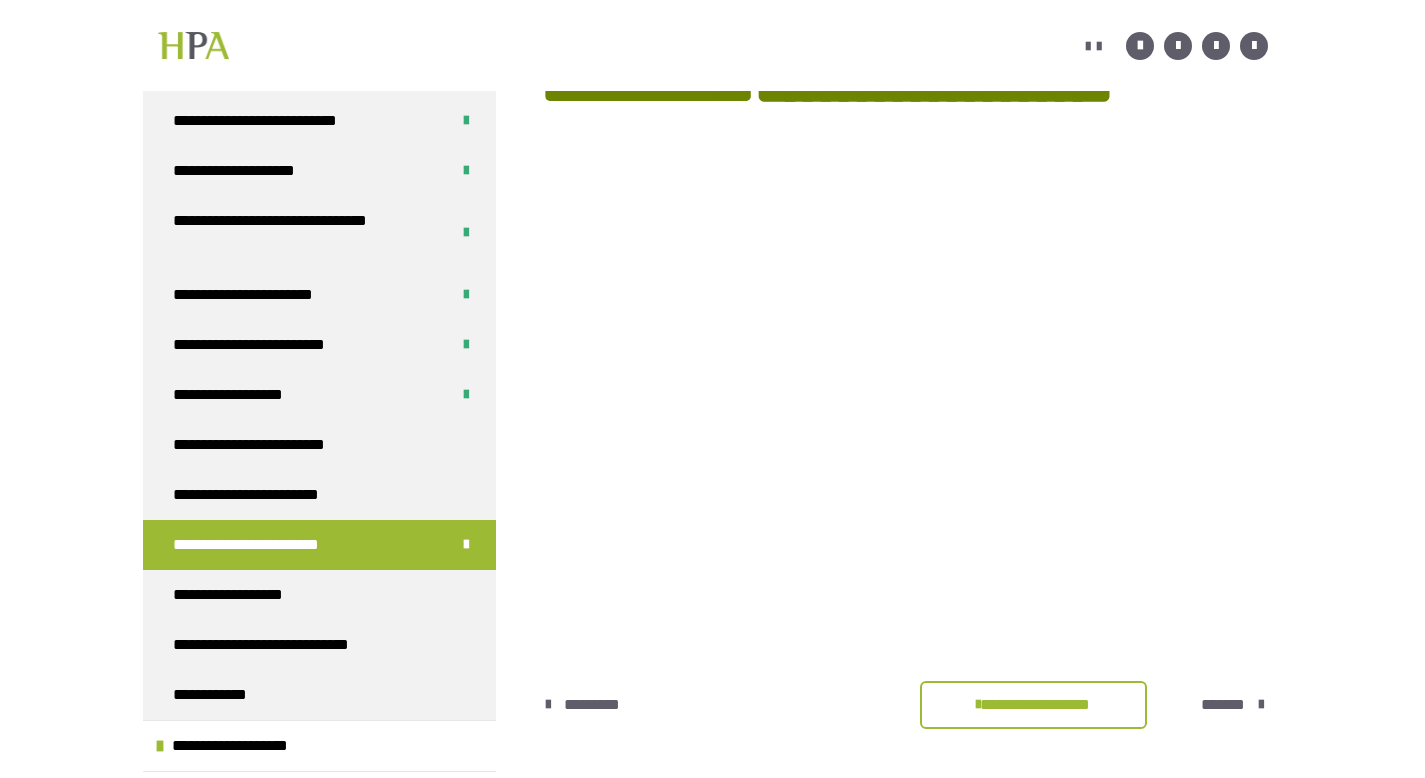 click on "*******" at bounding box center (1225, 705) 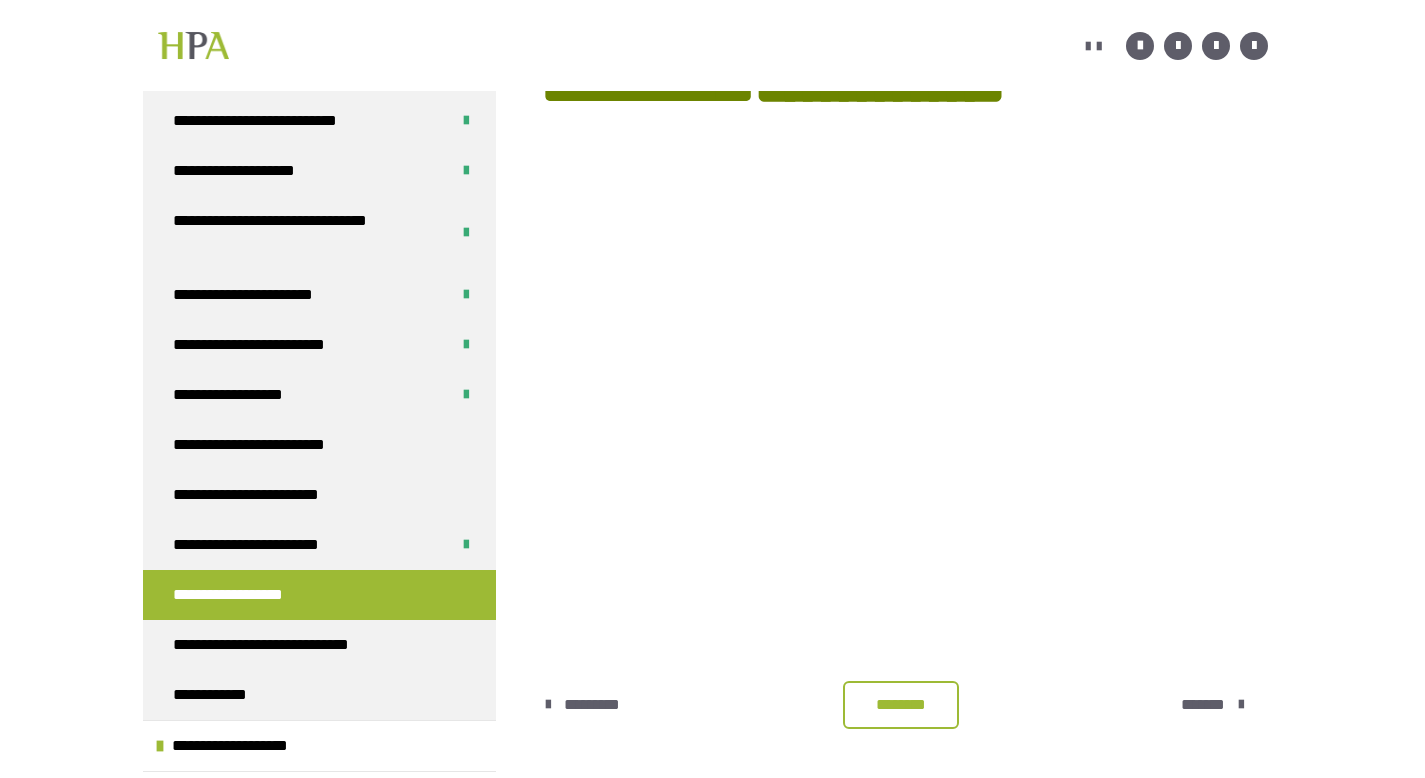 click on "********" at bounding box center [901, 705] 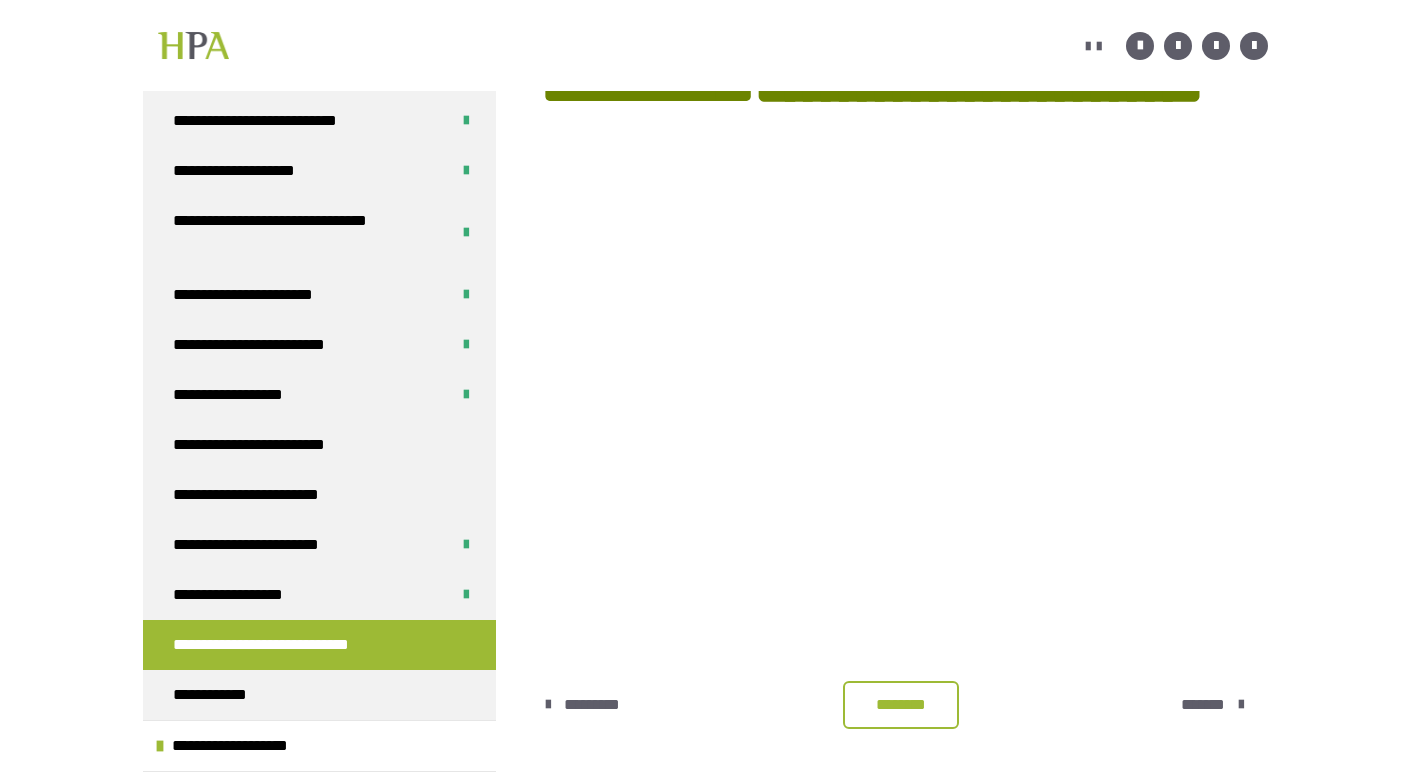 click on "********" at bounding box center (901, 705) 